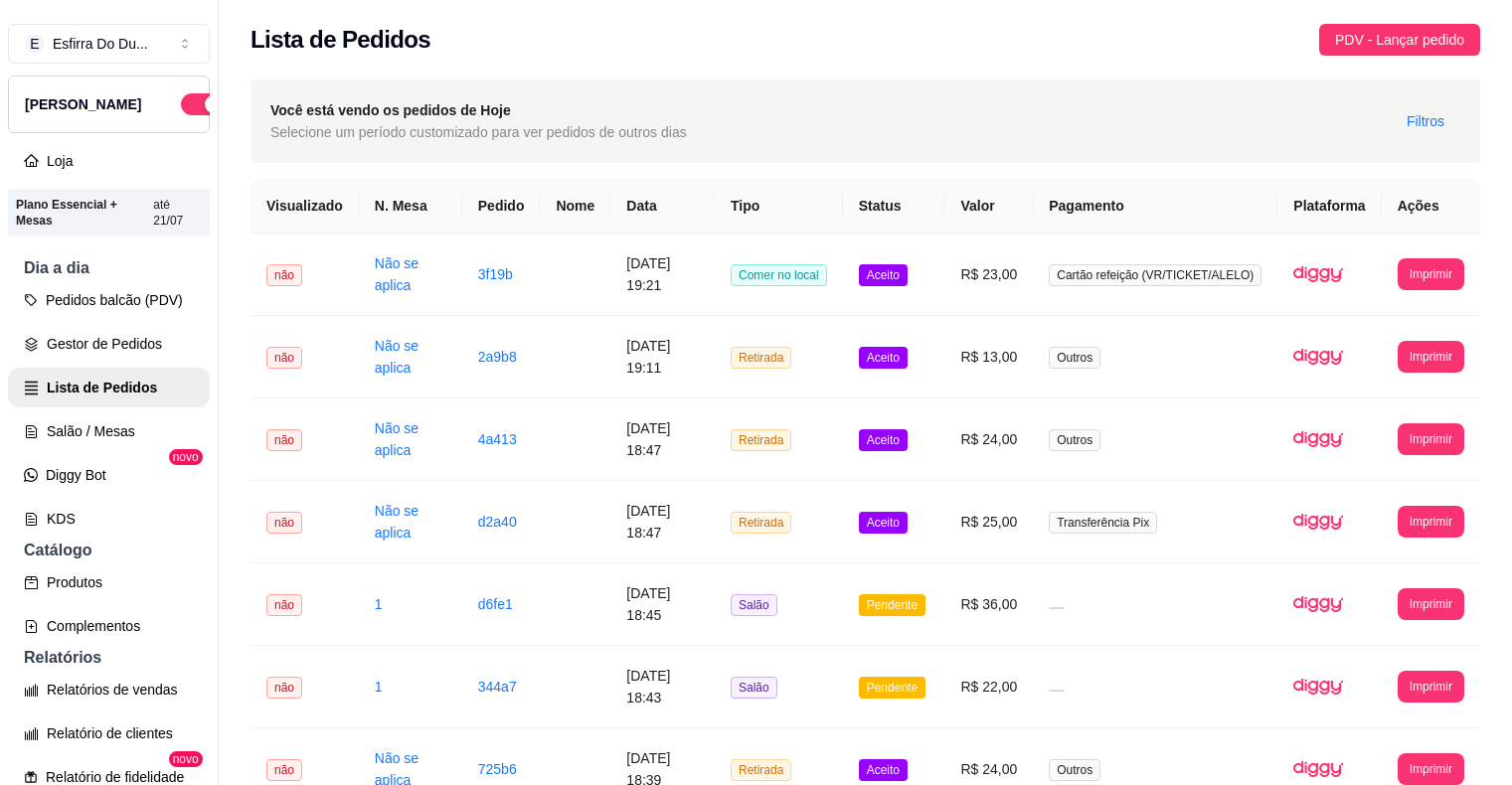 scroll, scrollTop: 32, scrollLeft: 0, axis: vertical 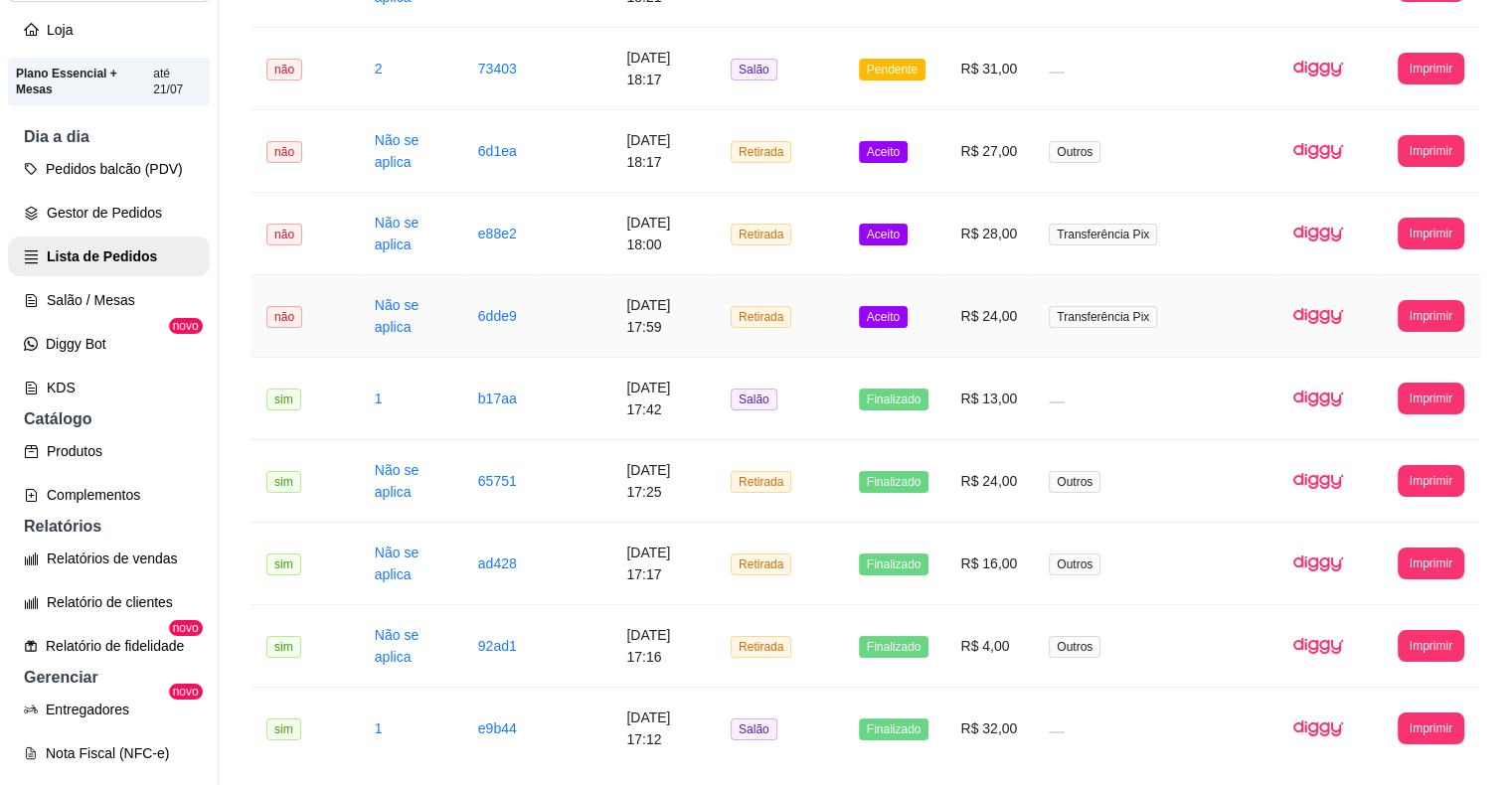 click on "Aceito" at bounding box center [894, 316] 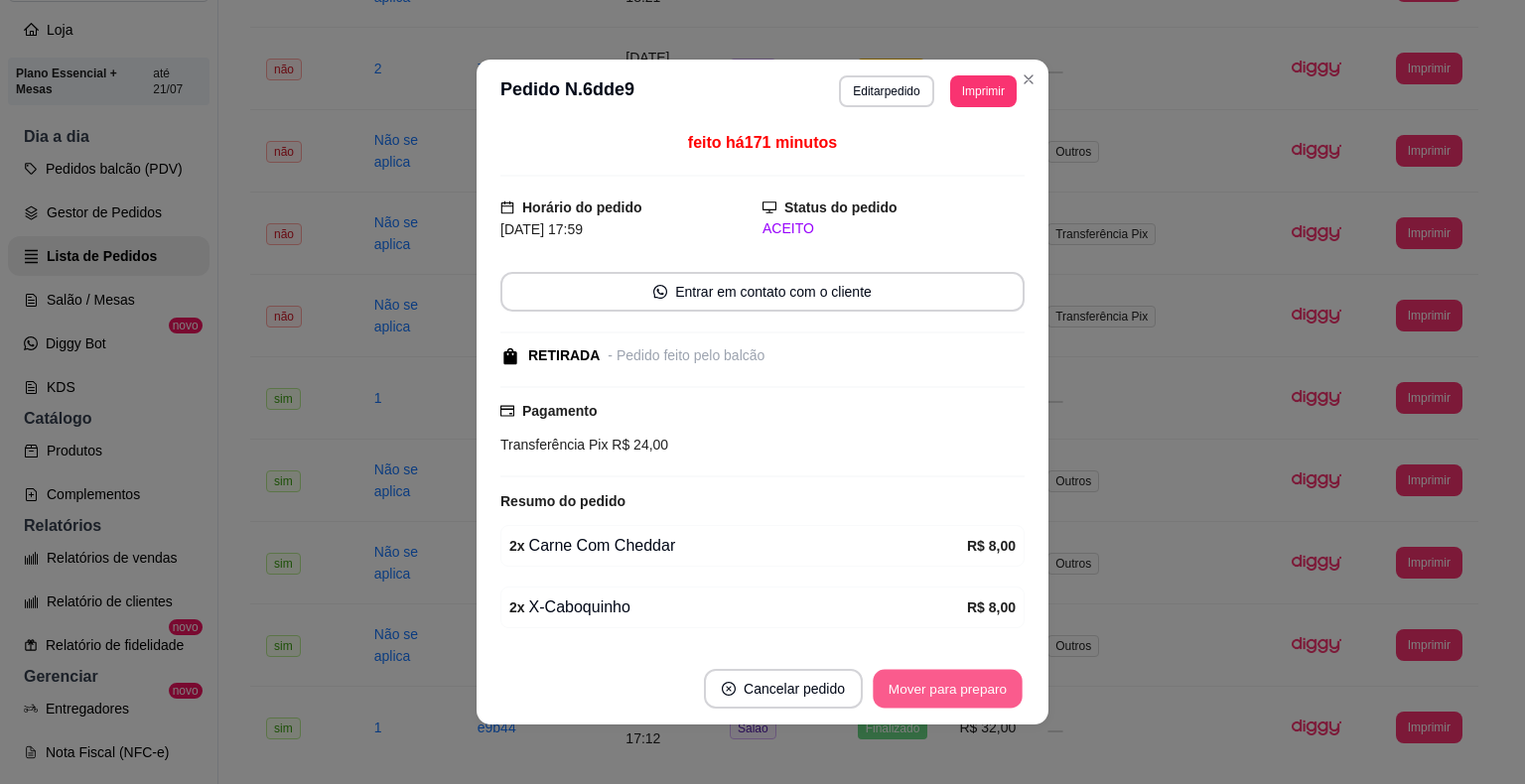click on "Mover para preparo" at bounding box center (947, 689) 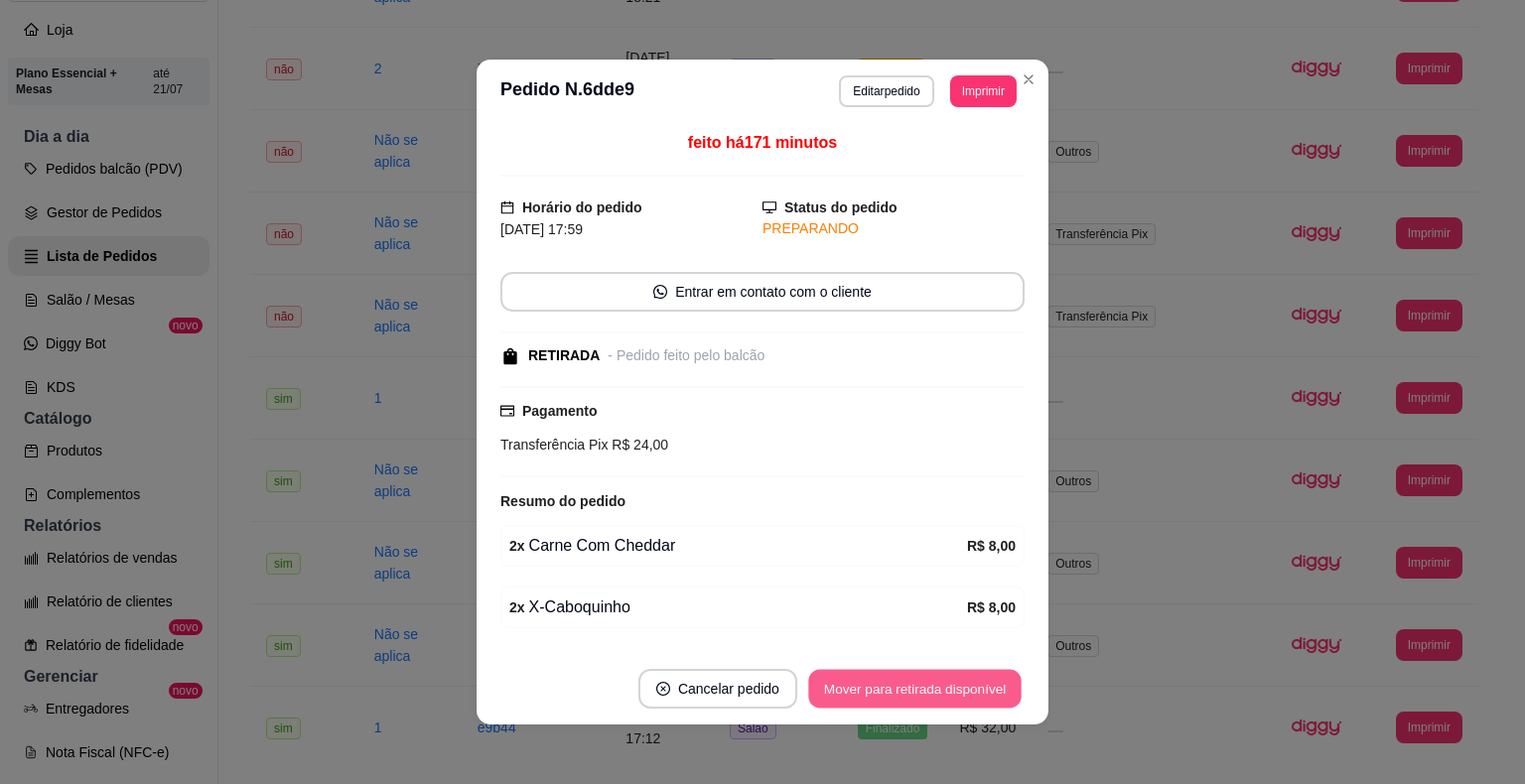 click on "Mover para retirada disponível" at bounding box center (914, 689) 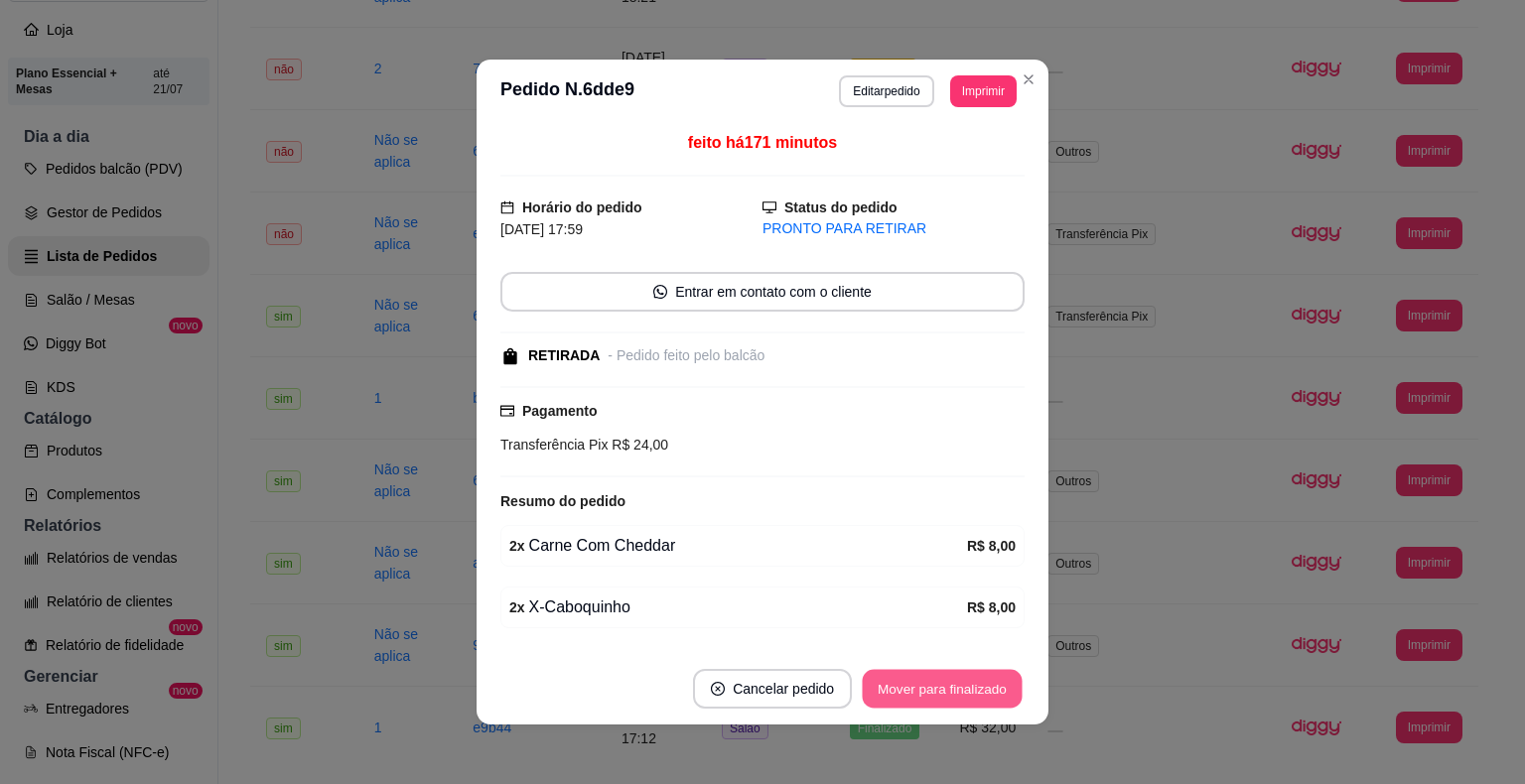 click on "Mover para finalizado" at bounding box center [942, 689] 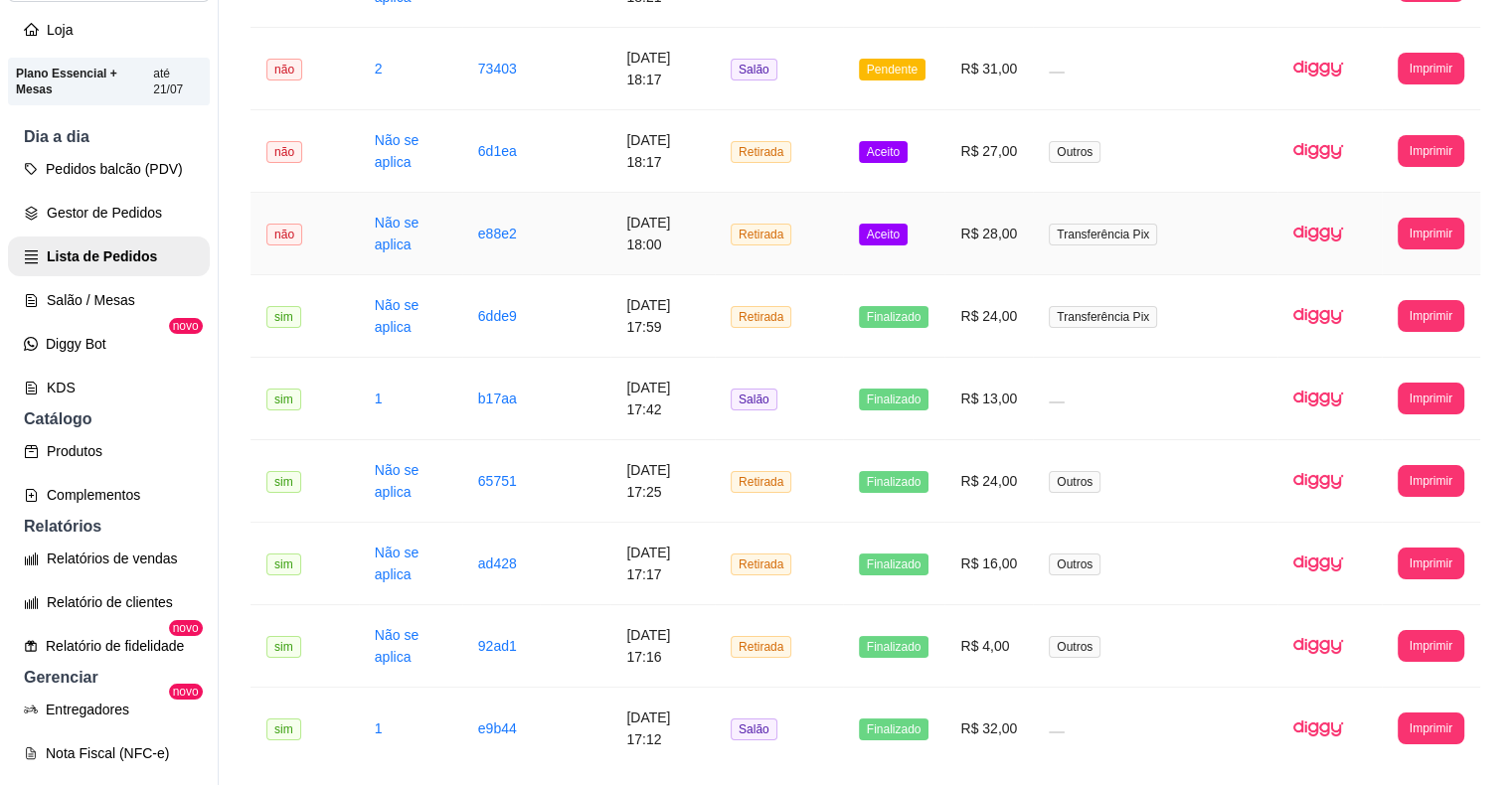 click on "Aceito" at bounding box center [883, 235] 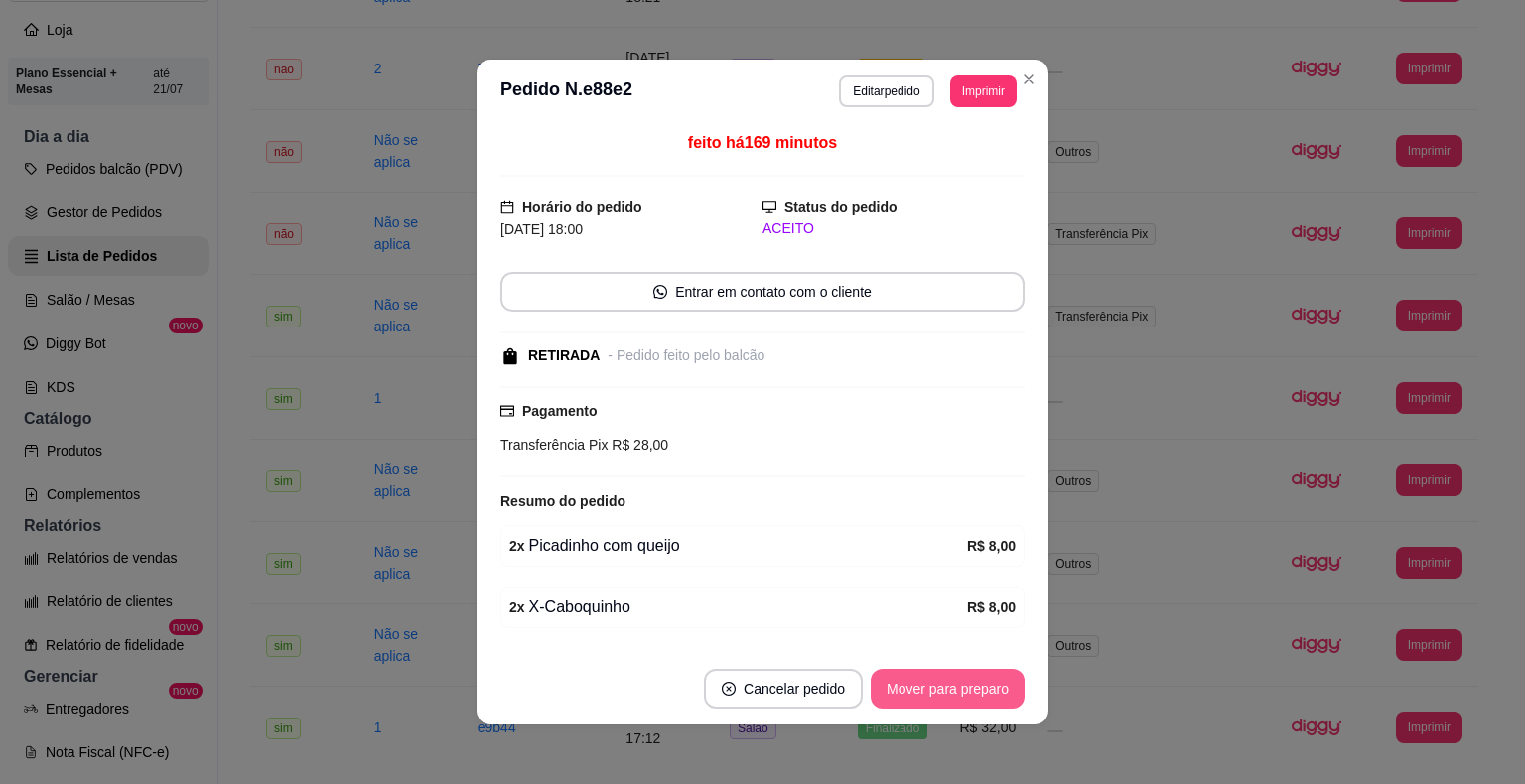 click on "Mover para preparo" at bounding box center [947, 689] 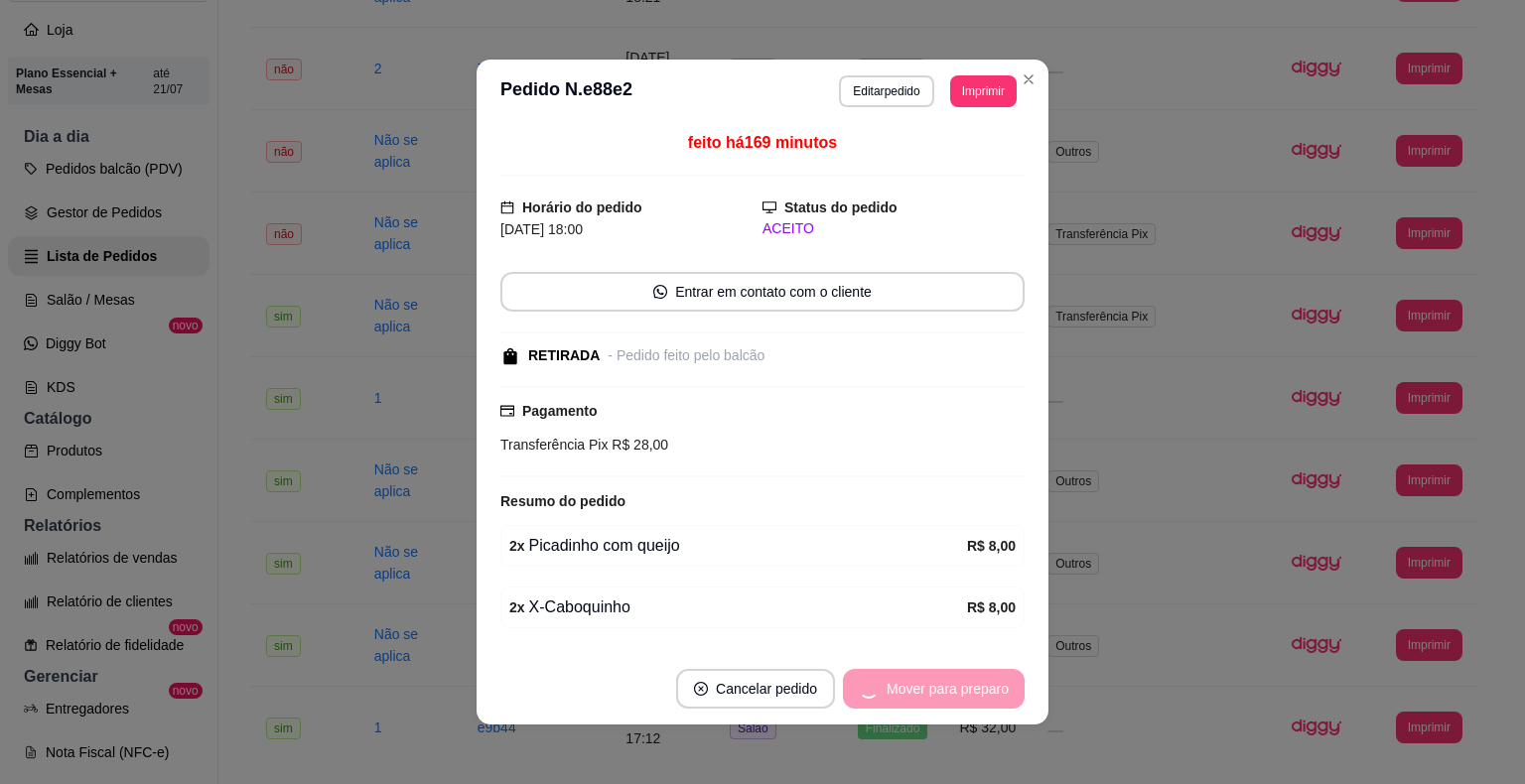 click on "Mover para preparo" at bounding box center [933, 689] 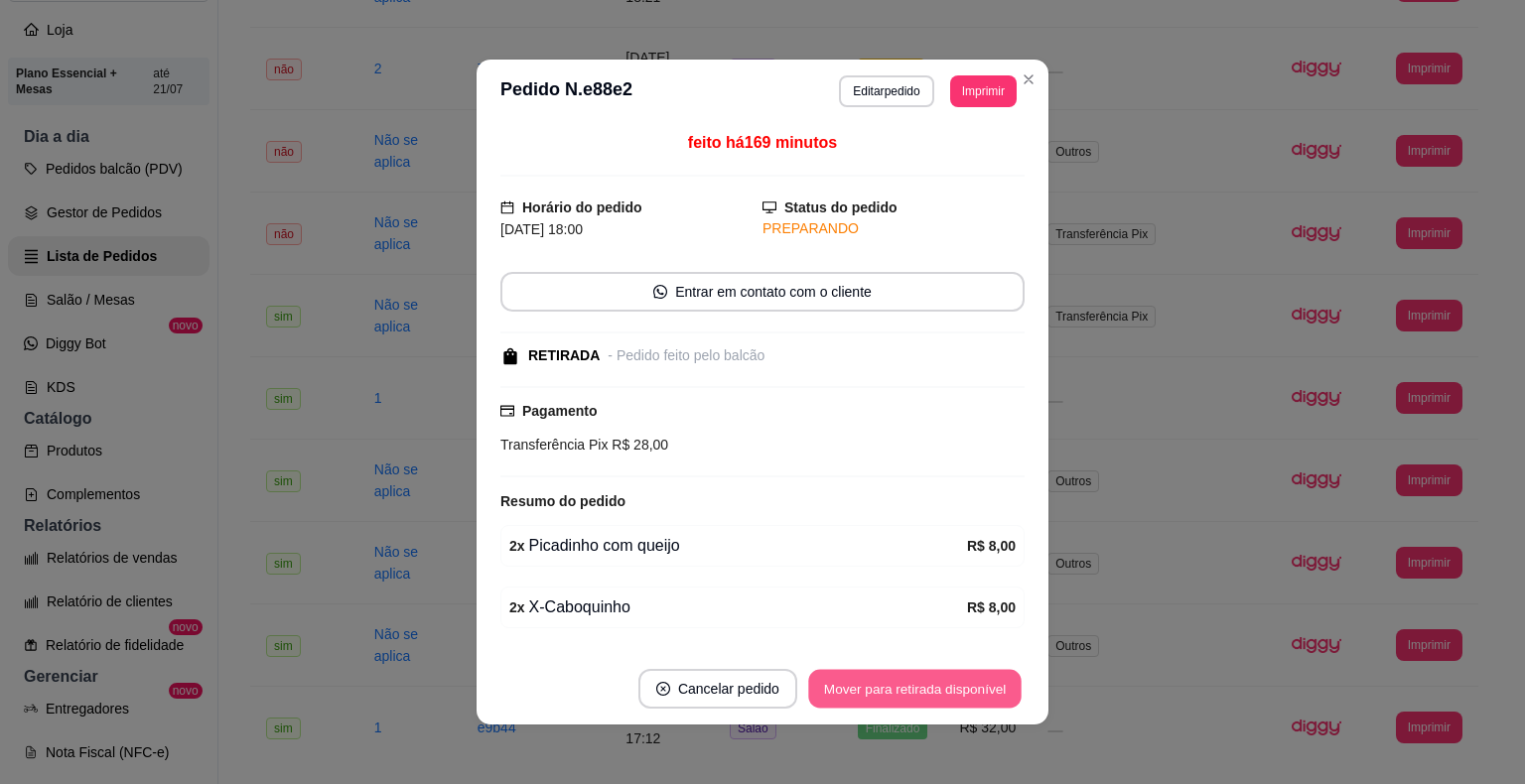 click on "Mover para retirada disponível" at bounding box center [914, 689] 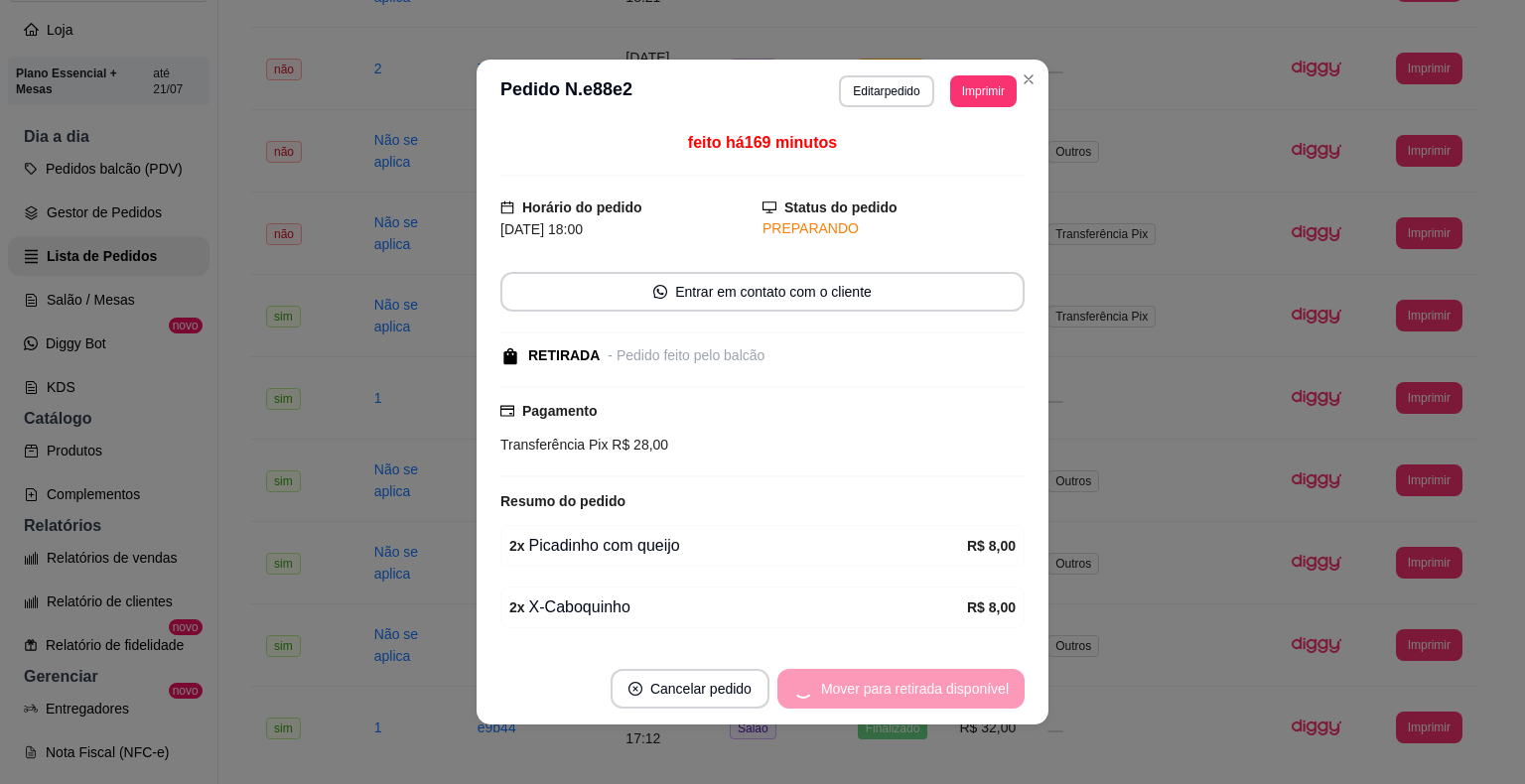 click on "Mover para retirada disponível" at bounding box center (901, 689) 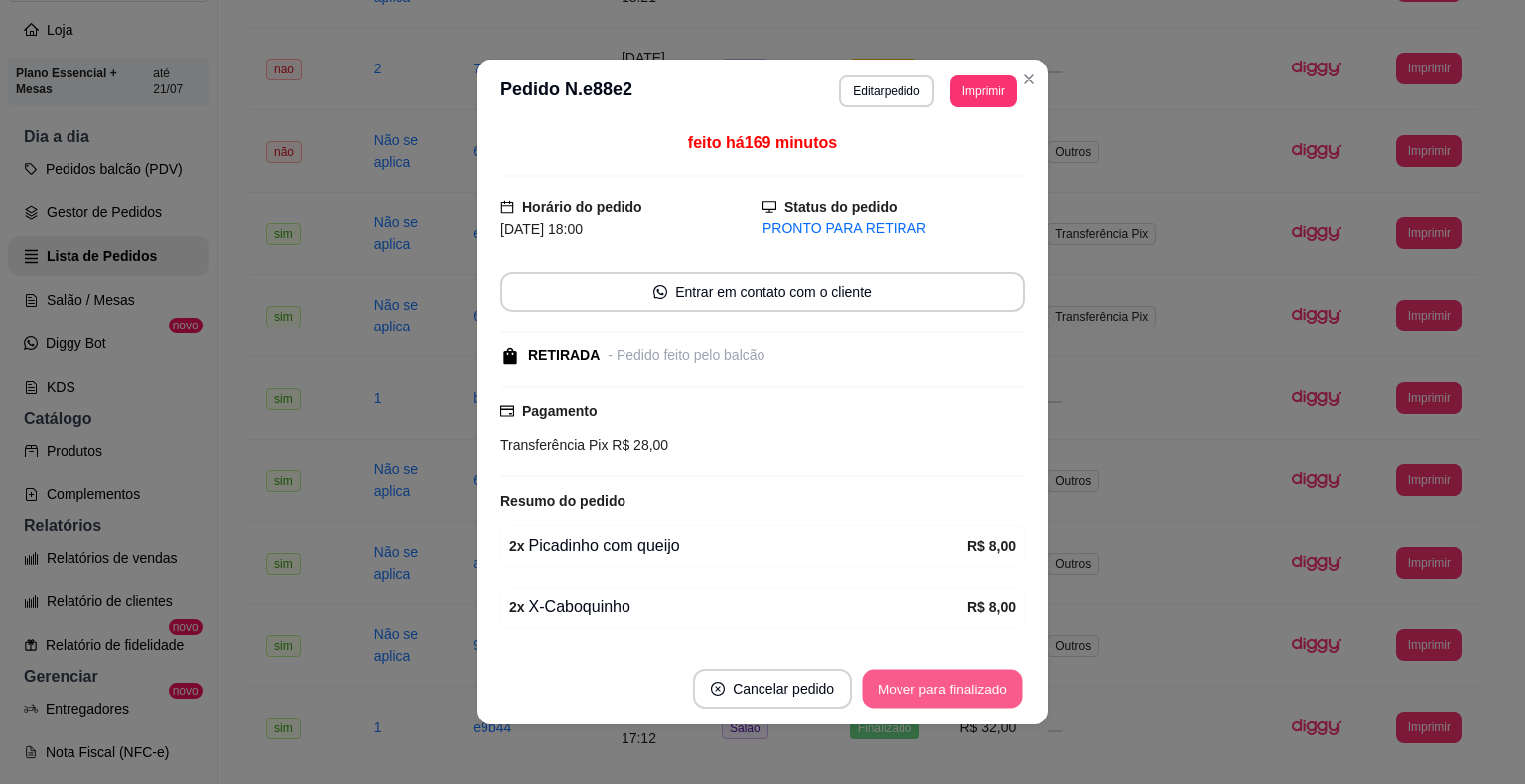 click on "Mover para finalizado" at bounding box center (942, 689) 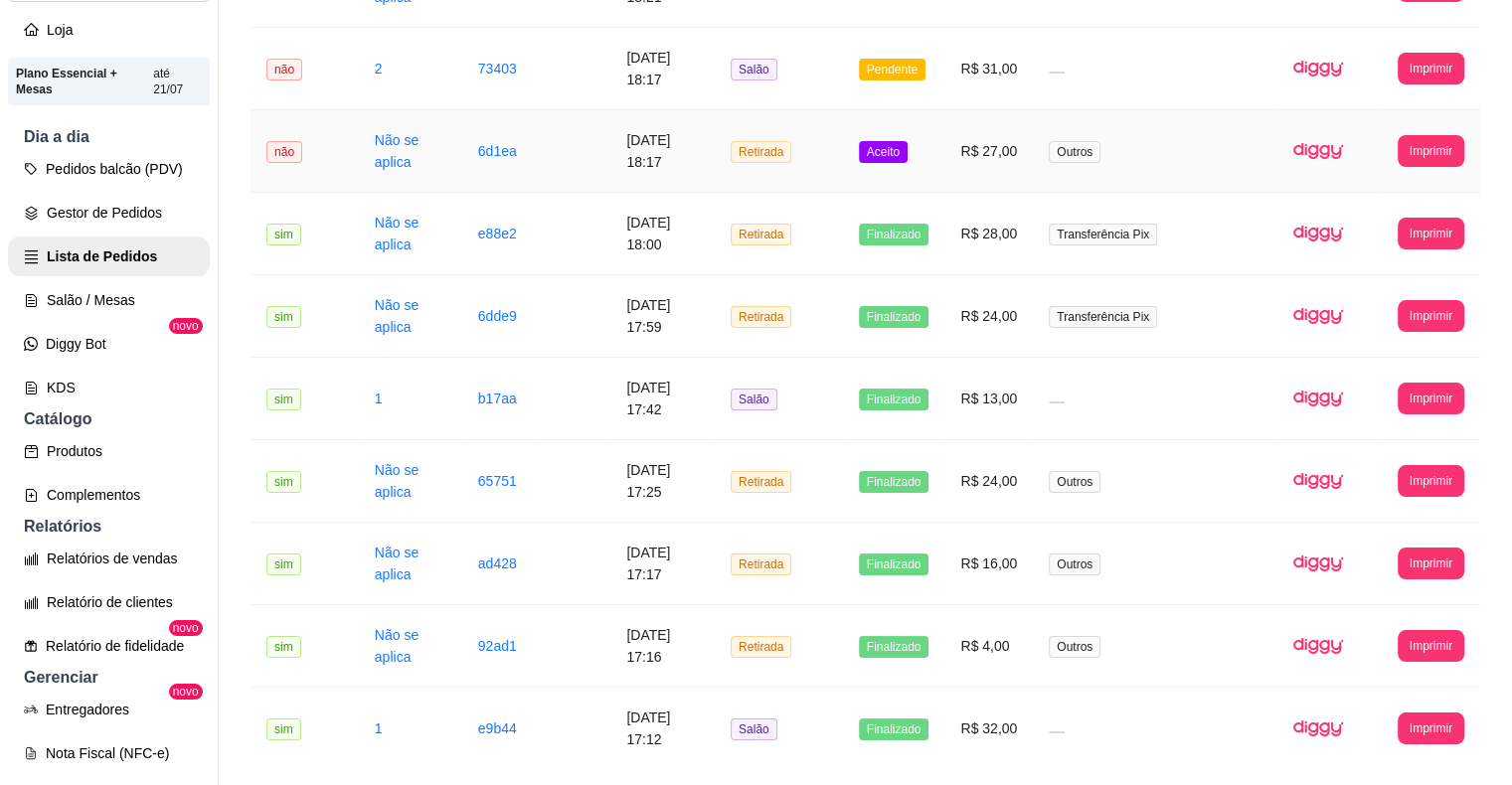 click on "Aceito" at bounding box center (883, 152) 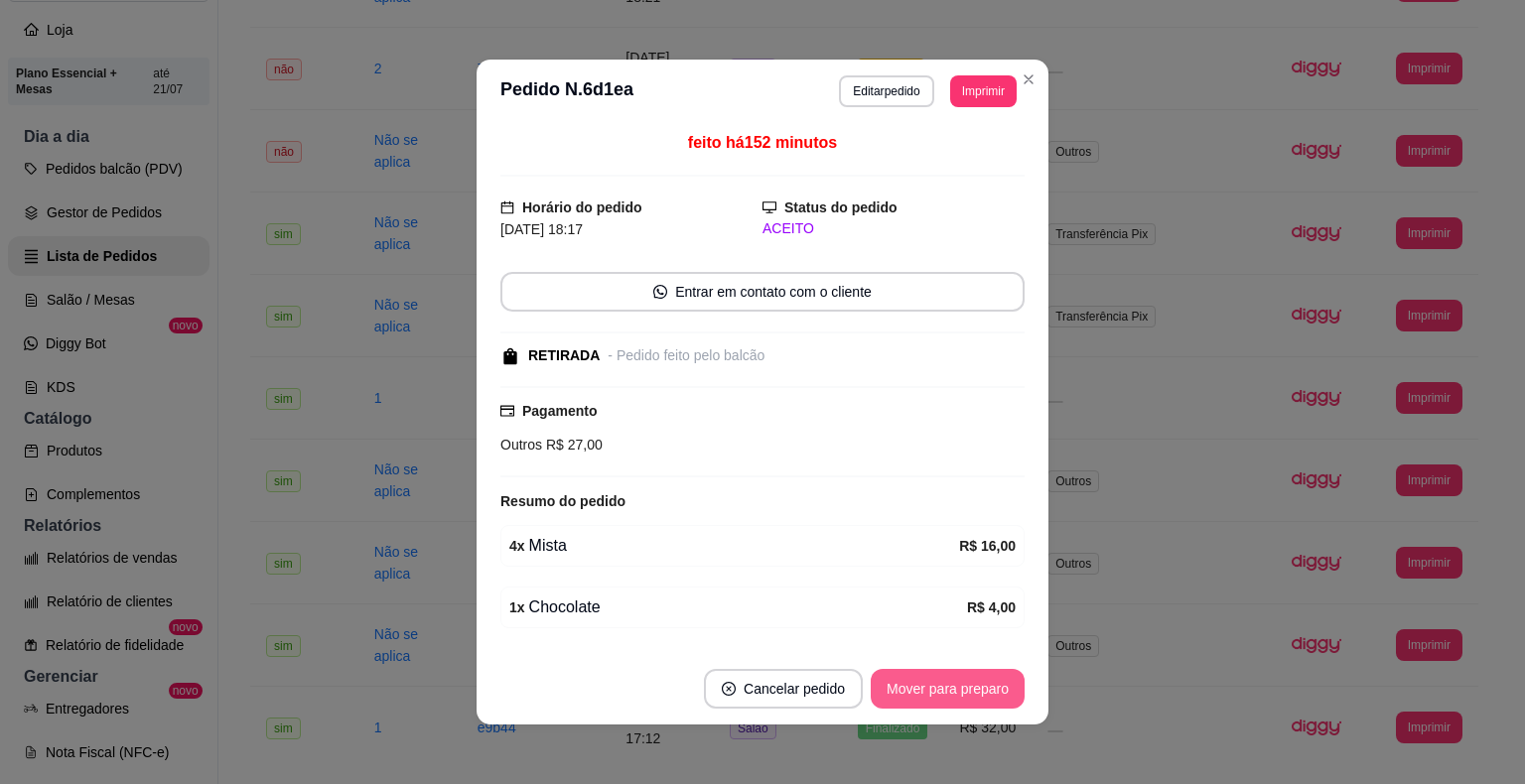 click on "Mover para preparo" at bounding box center [947, 689] 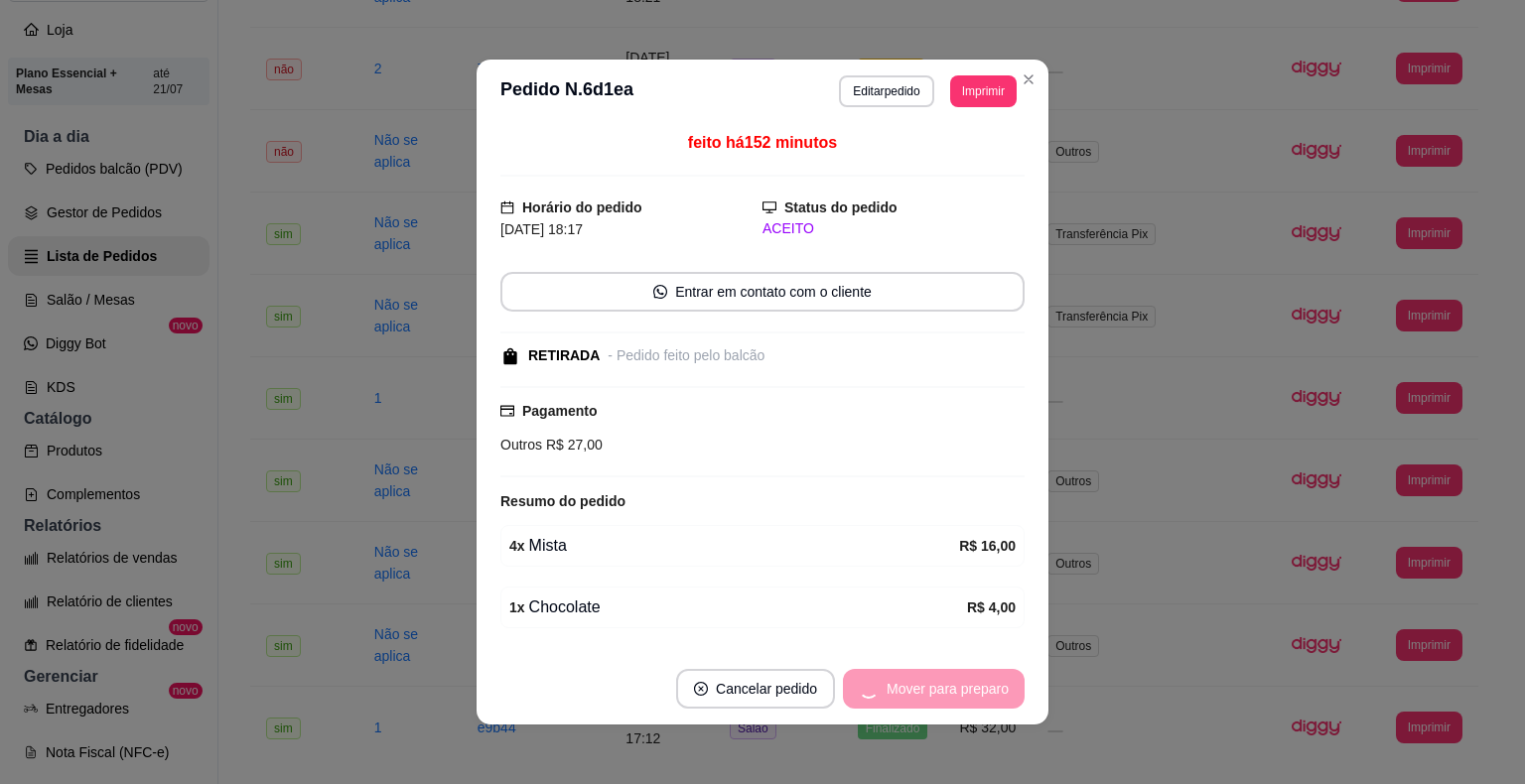 click on "Mover para preparo" at bounding box center (933, 689) 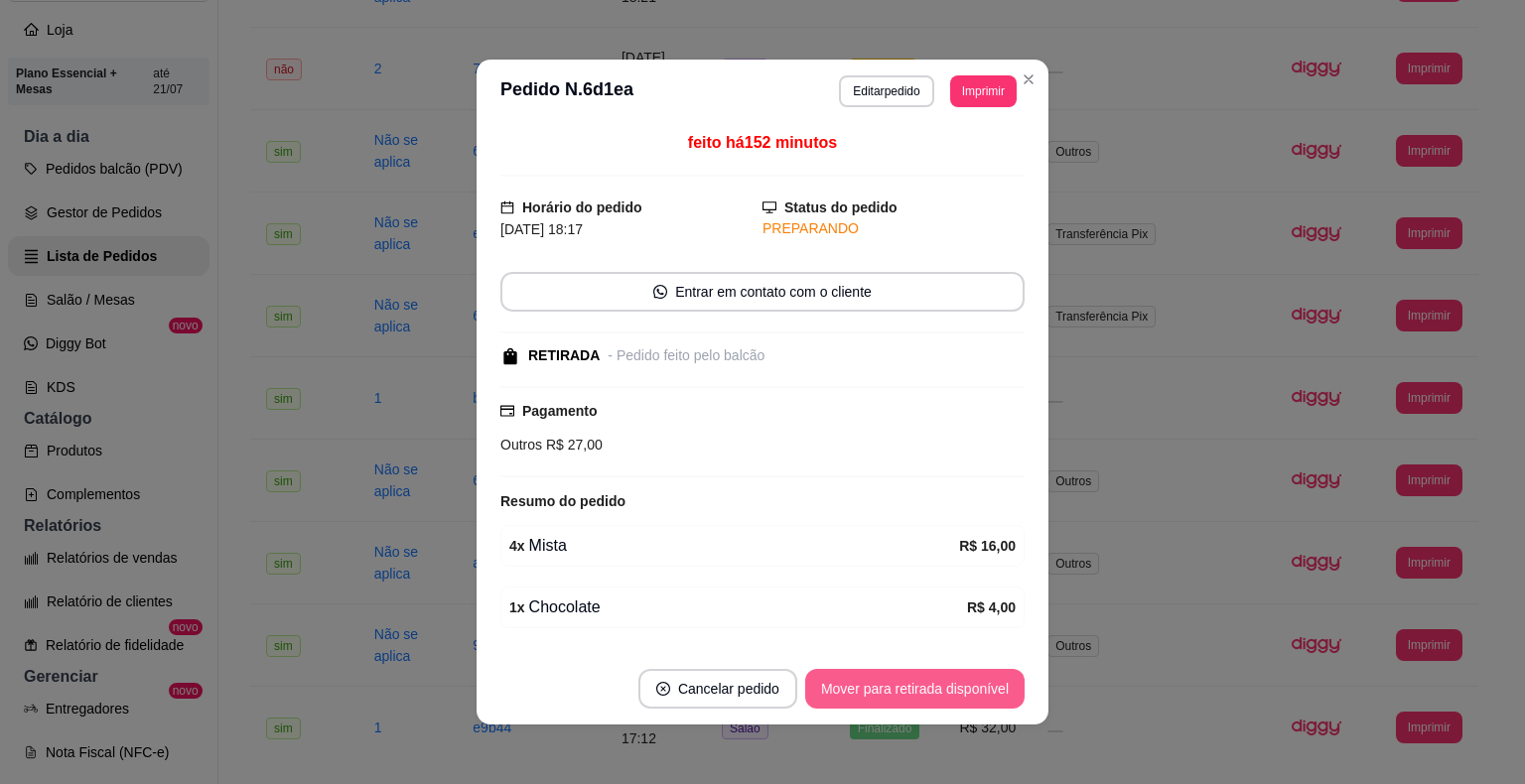 click on "Mover para retirada disponível" at bounding box center [914, 689] 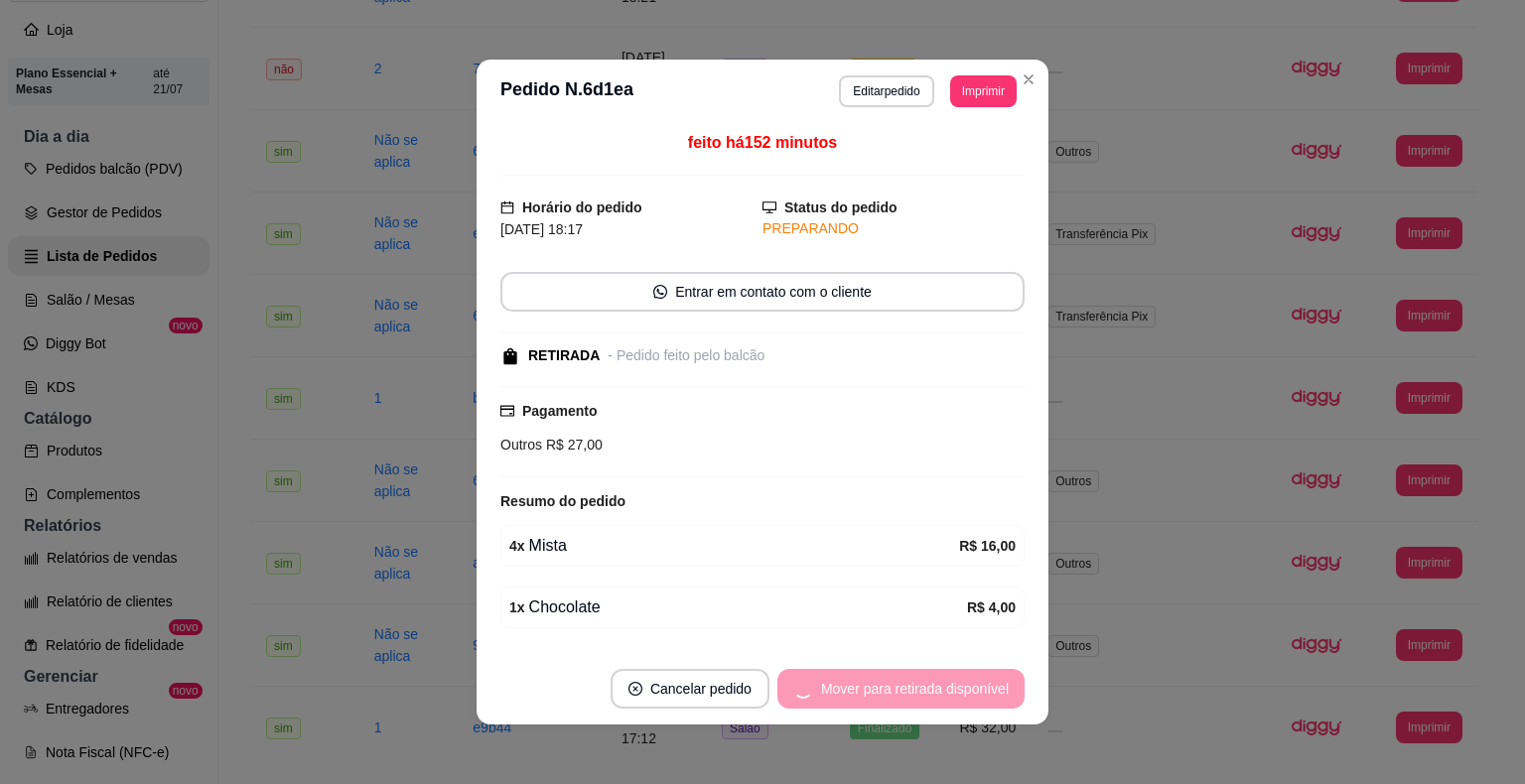 click on "Mover para retirada disponível" at bounding box center [901, 689] 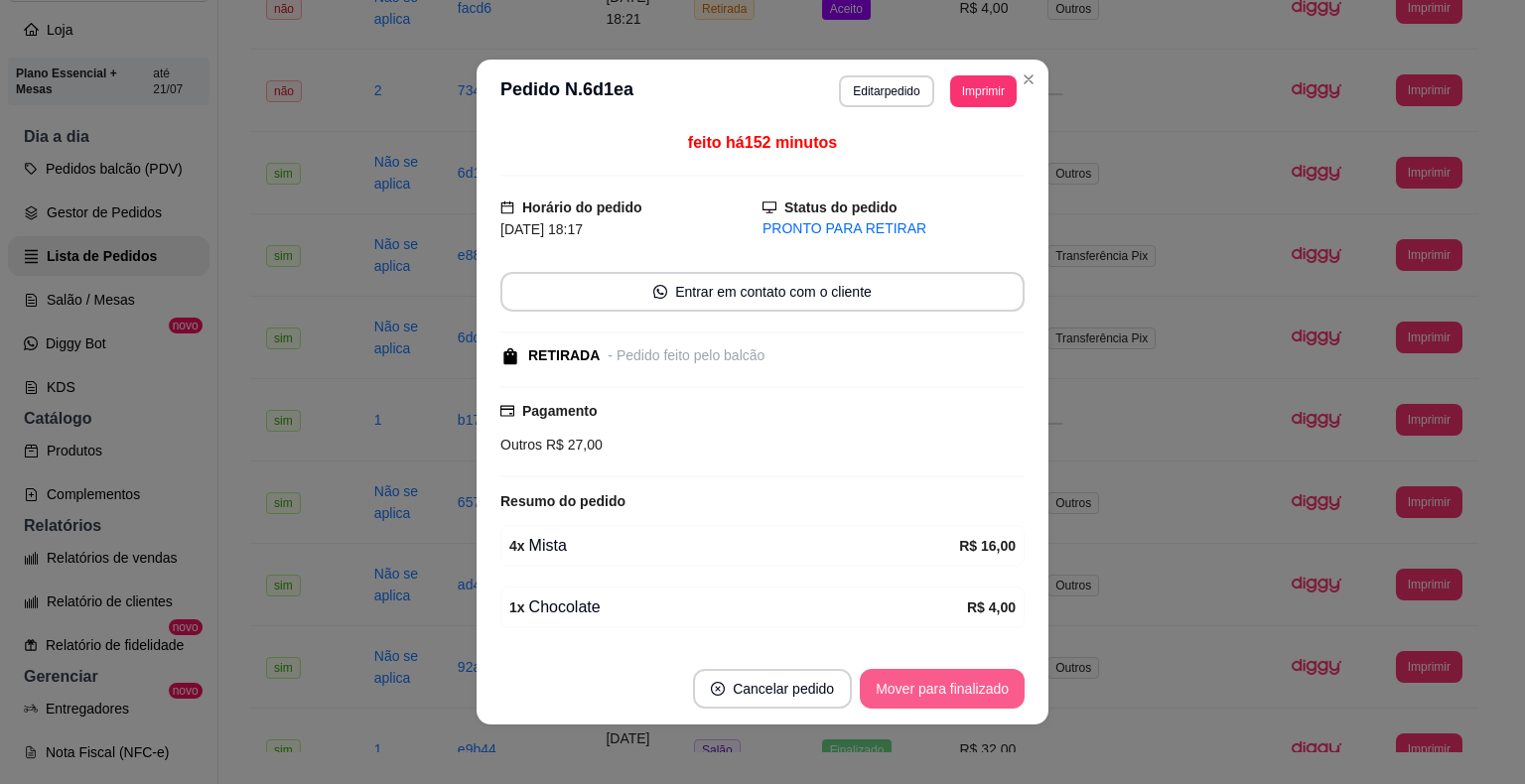 click on "Mover para finalizado" at bounding box center (942, 689) 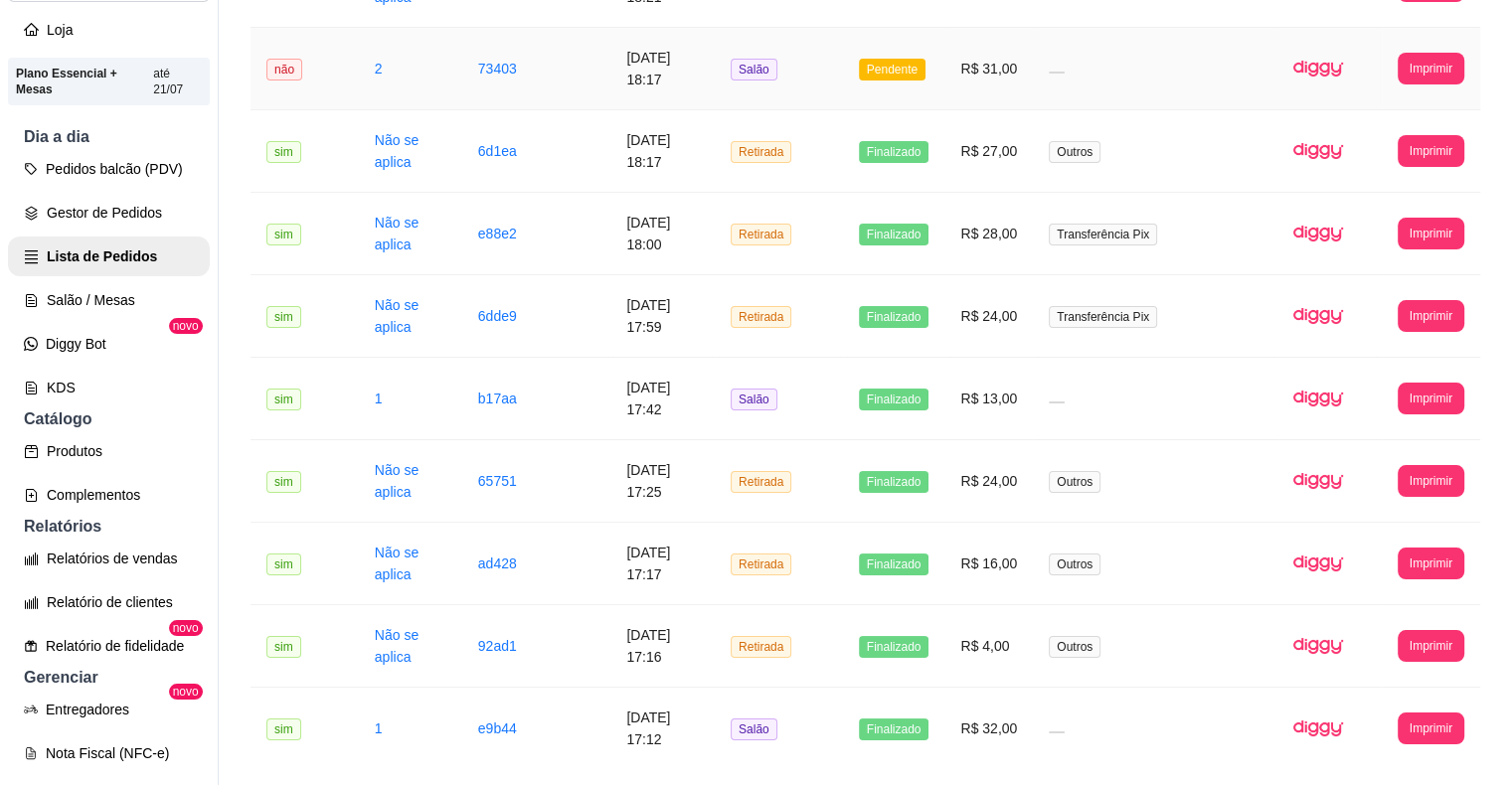 click on "Pendente" at bounding box center (892, 70) 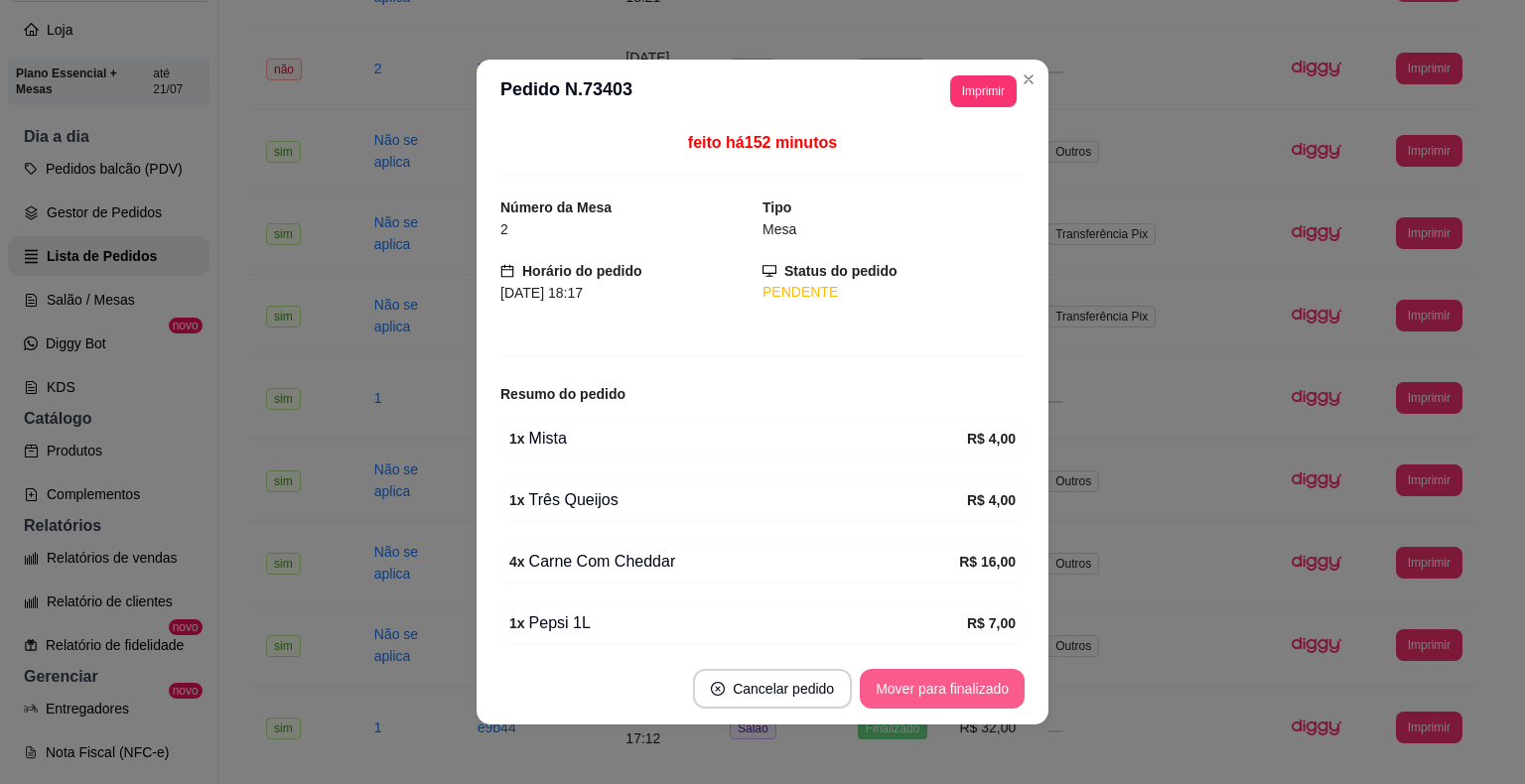 click on "Mover para finalizado" at bounding box center (942, 689) 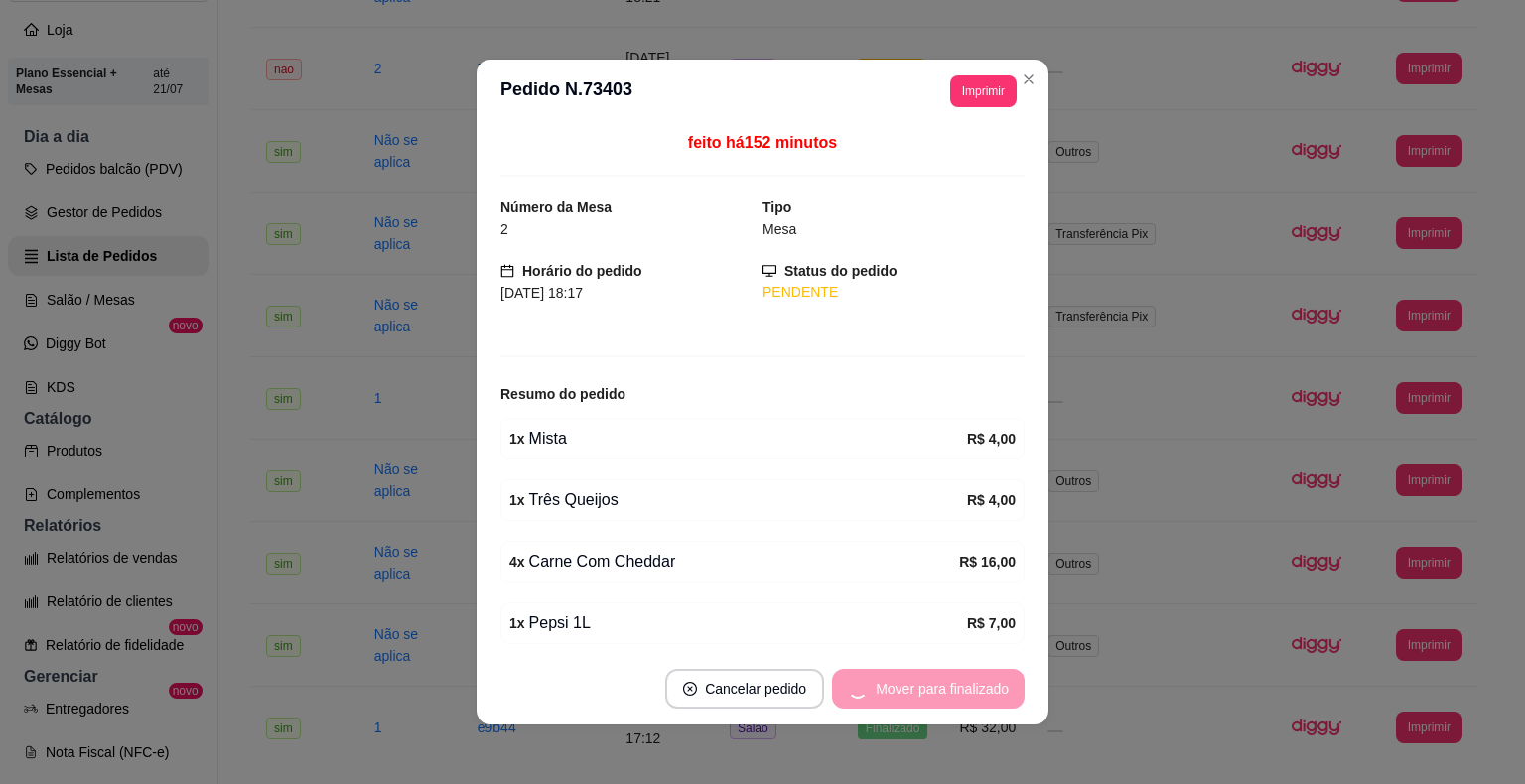 click on "Mover para finalizado" at bounding box center [928, 689] 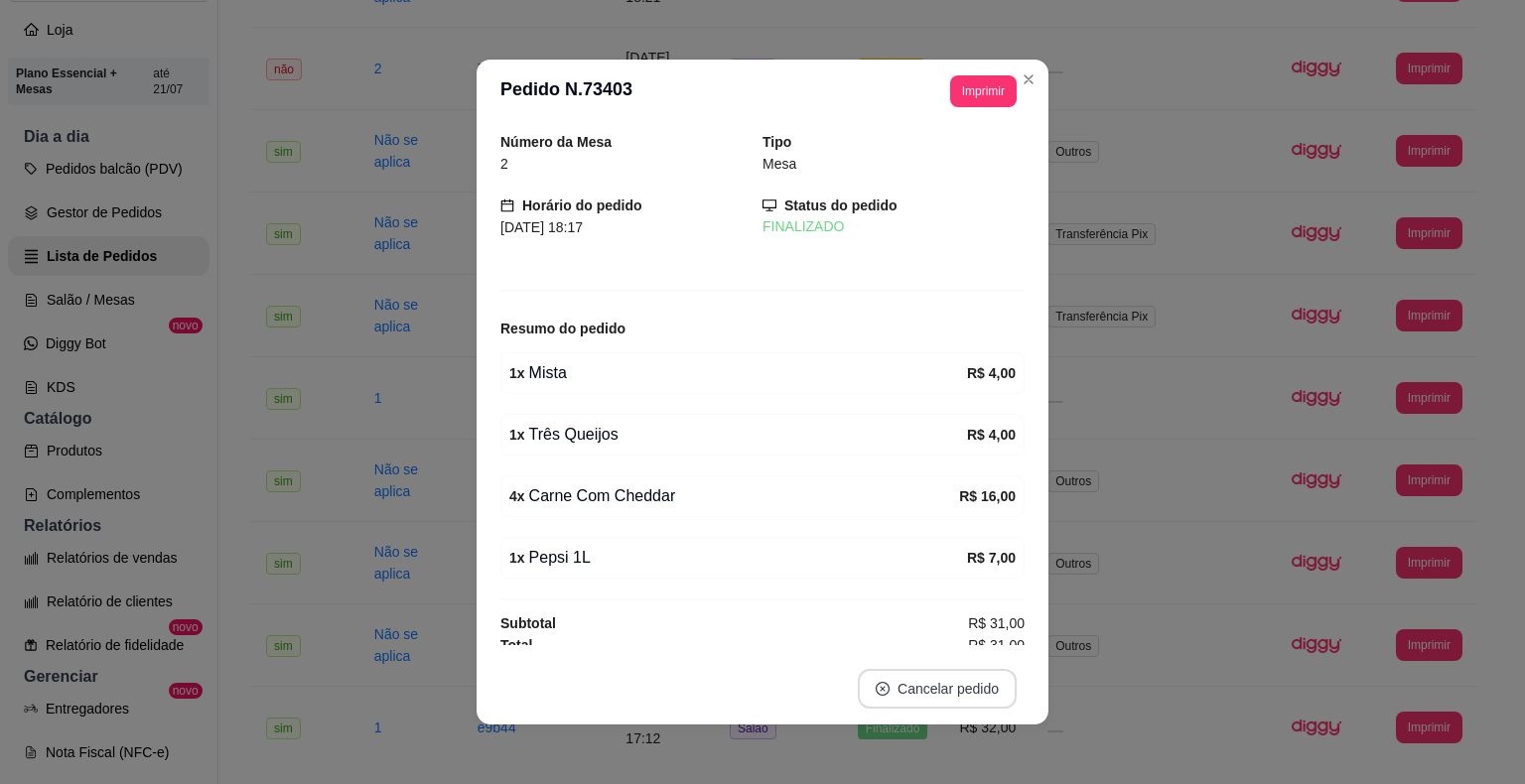 click on "Cancelar pedido" at bounding box center (937, 689) 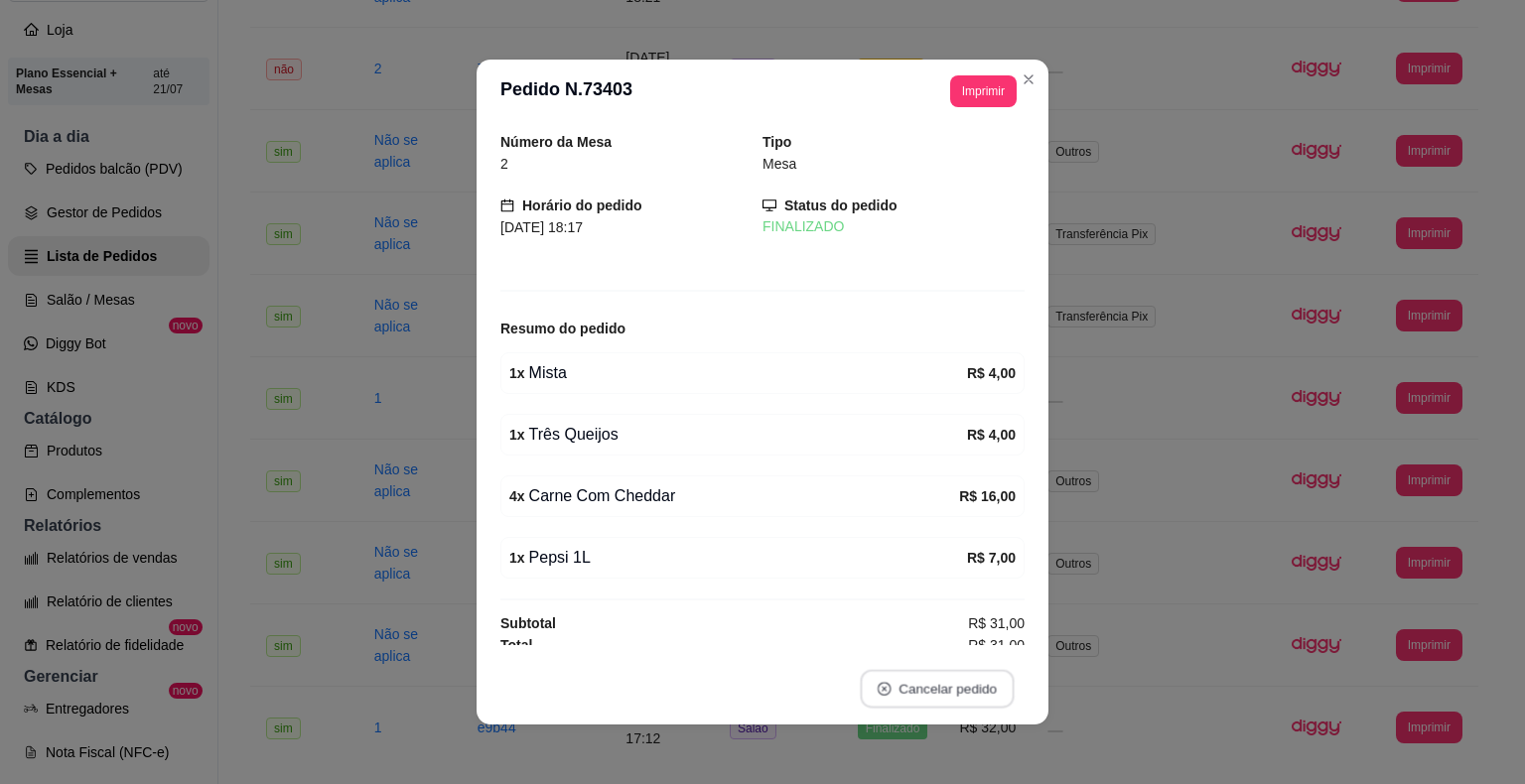 click on "Cancelar pedido" at bounding box center (936, 689) 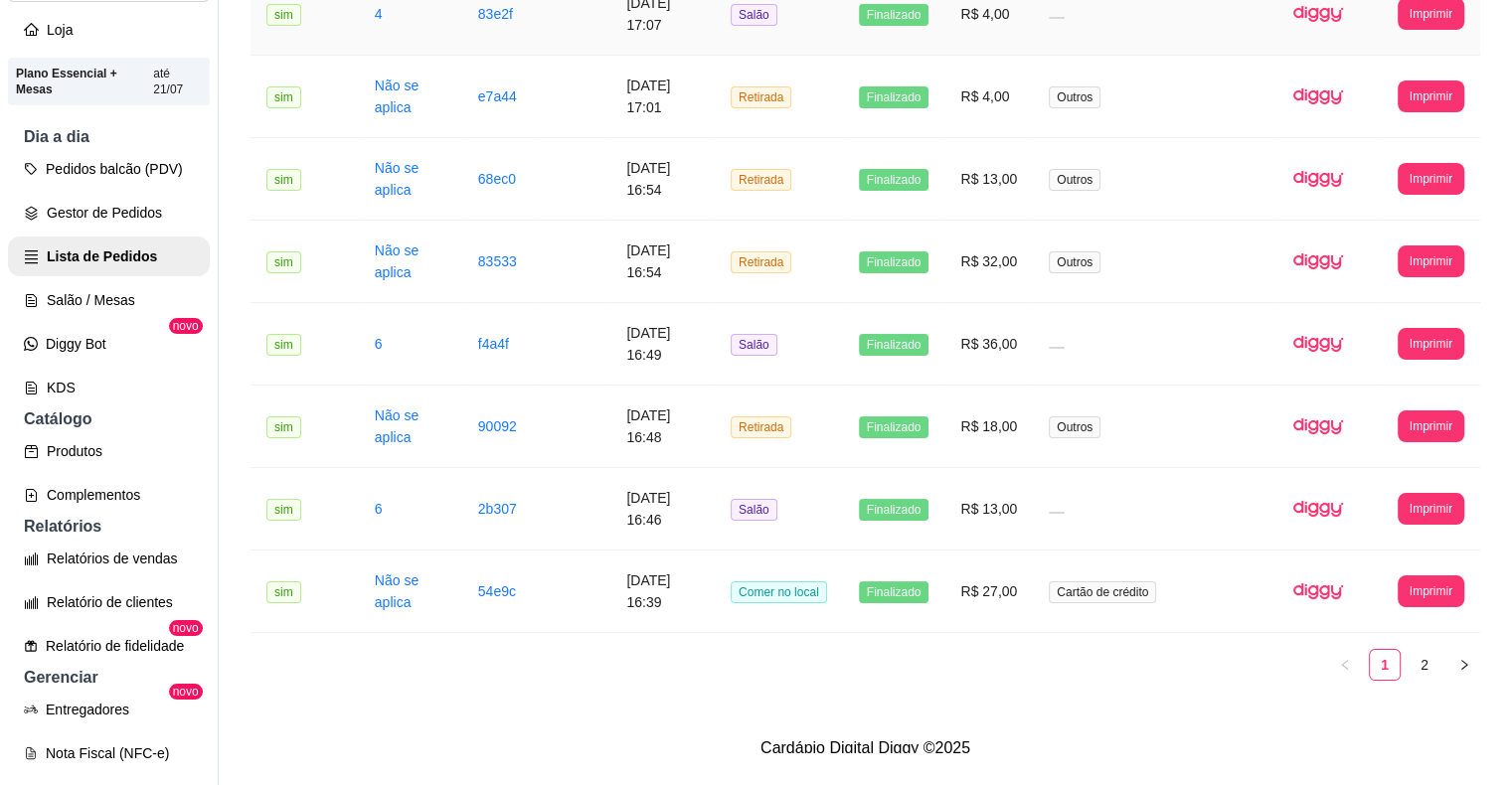 scroll, scrollTop: 2075, scrollLeft: 0, axis: vertical 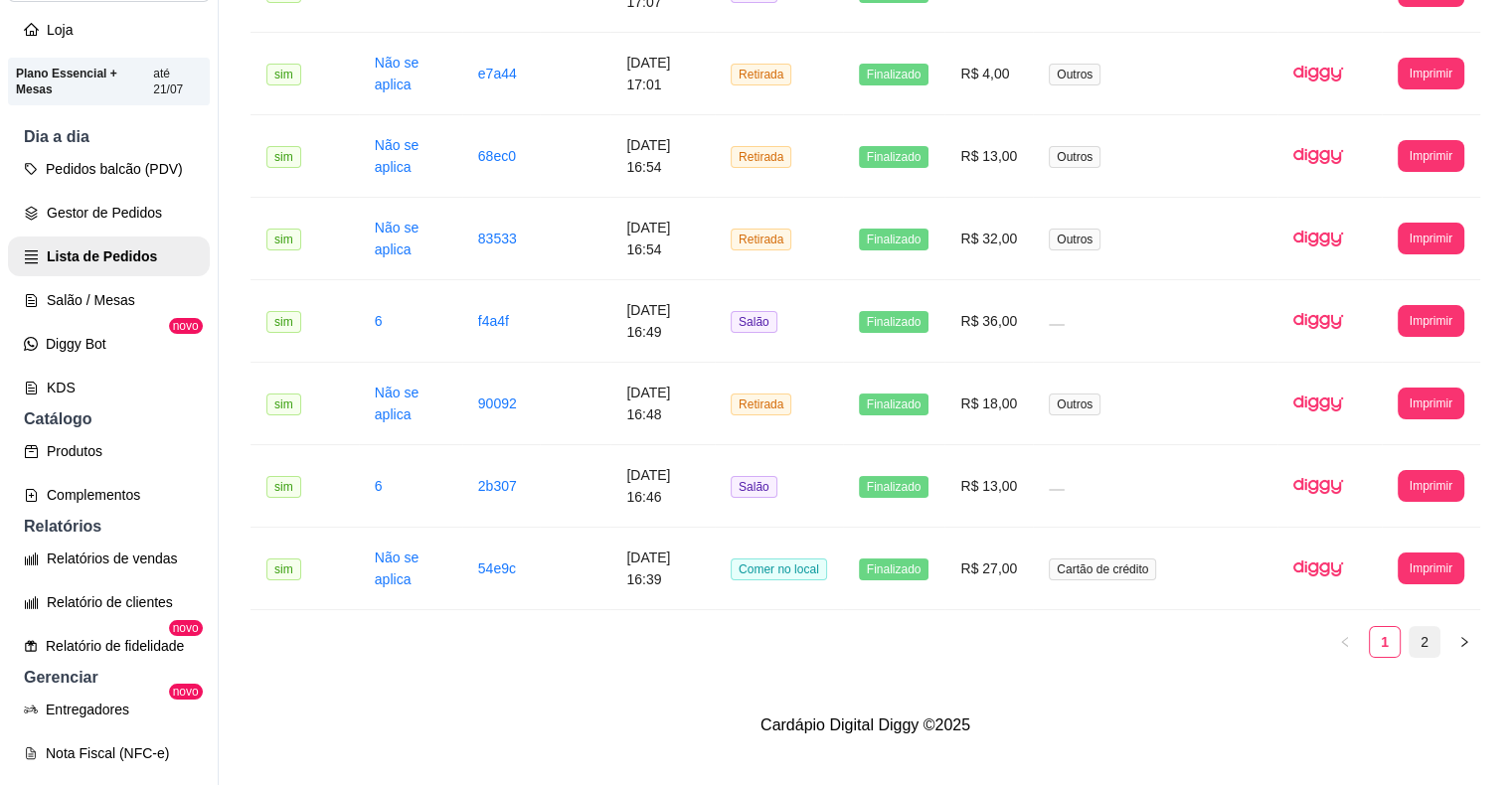 click on "2" at bounding box center [1425, 642] 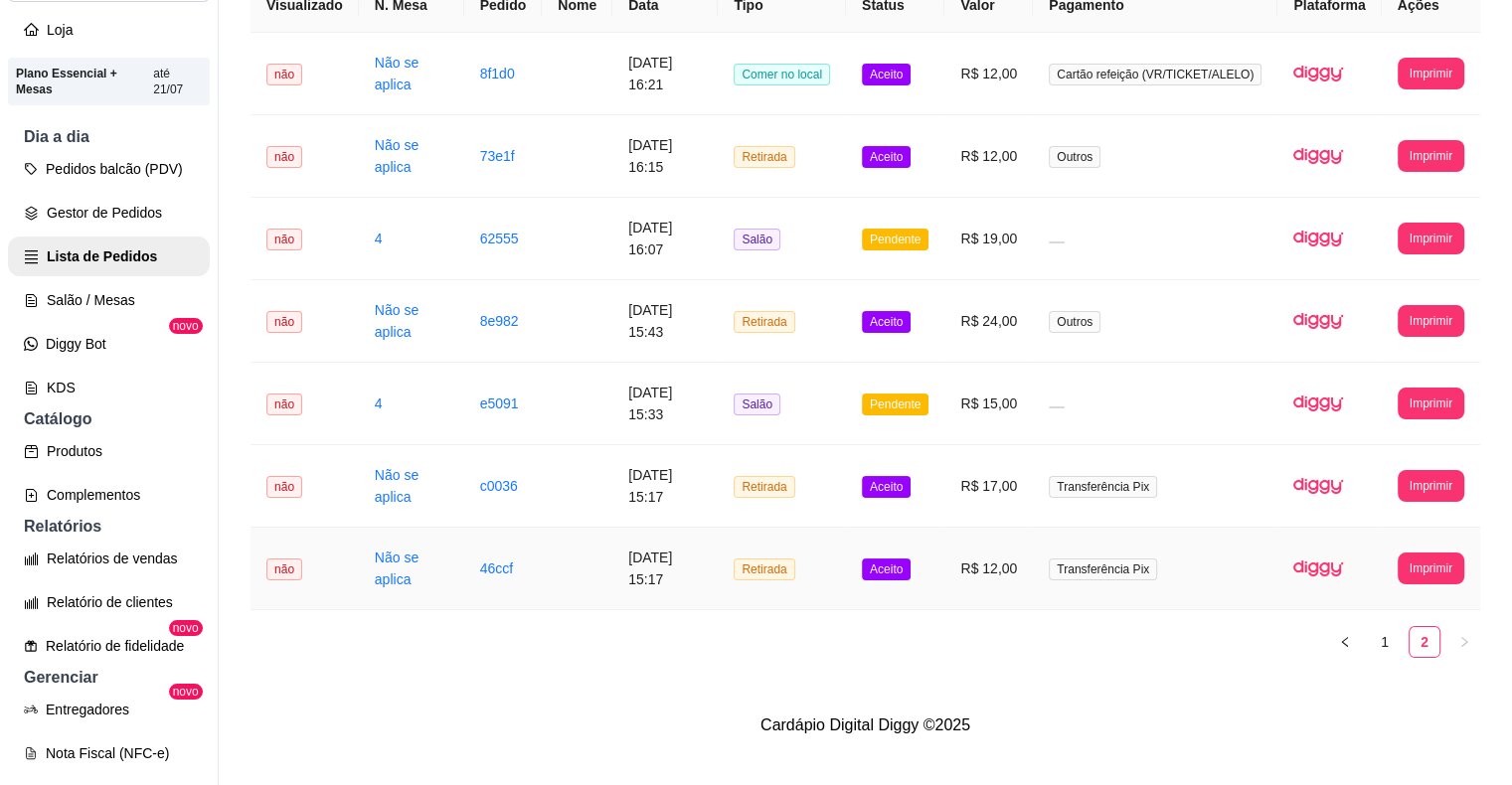 scroll, scrollTop: 182, scrollLeft: 0, axis: vertical 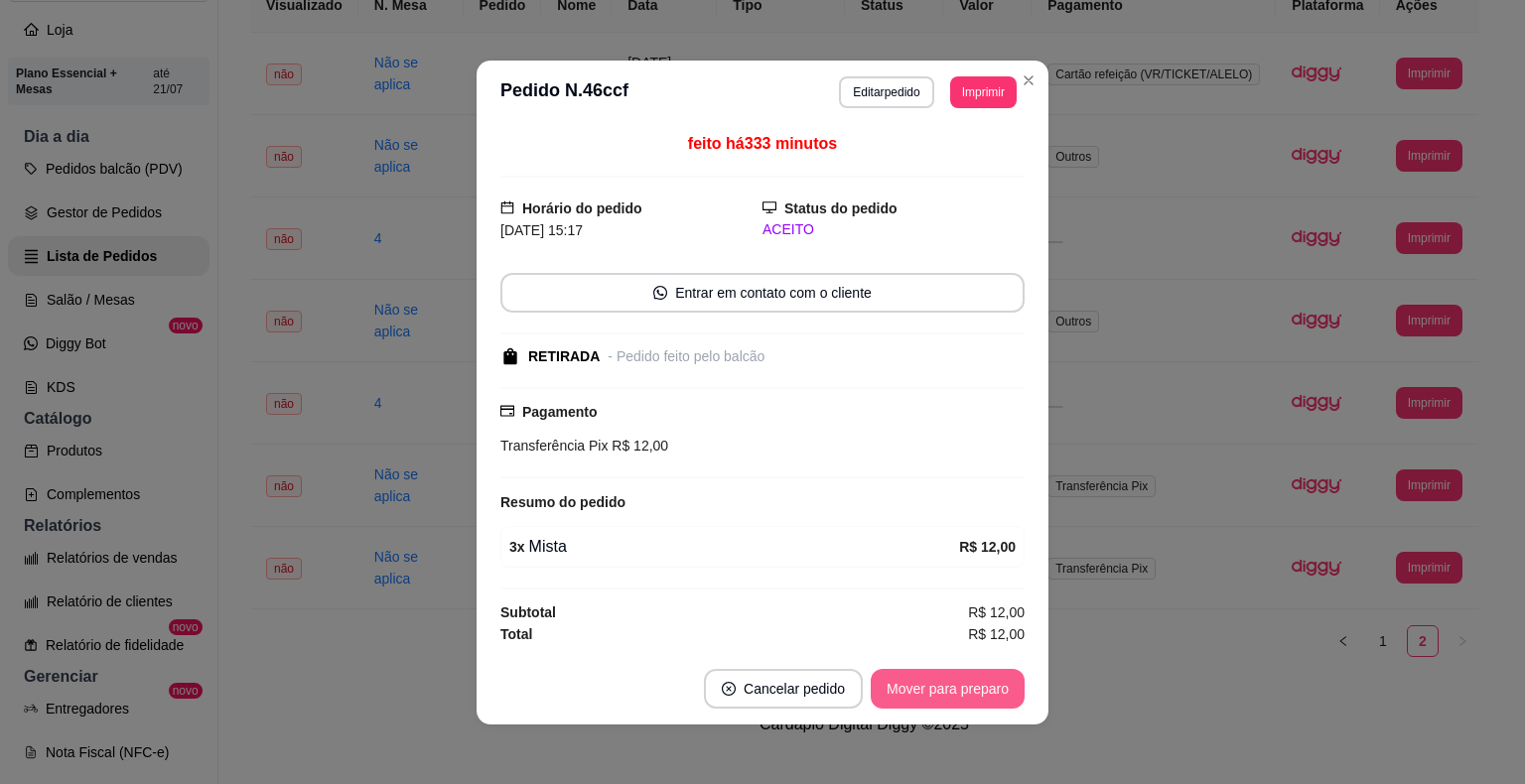 click on "Mover para preparo" at bounding box center [947, 689] 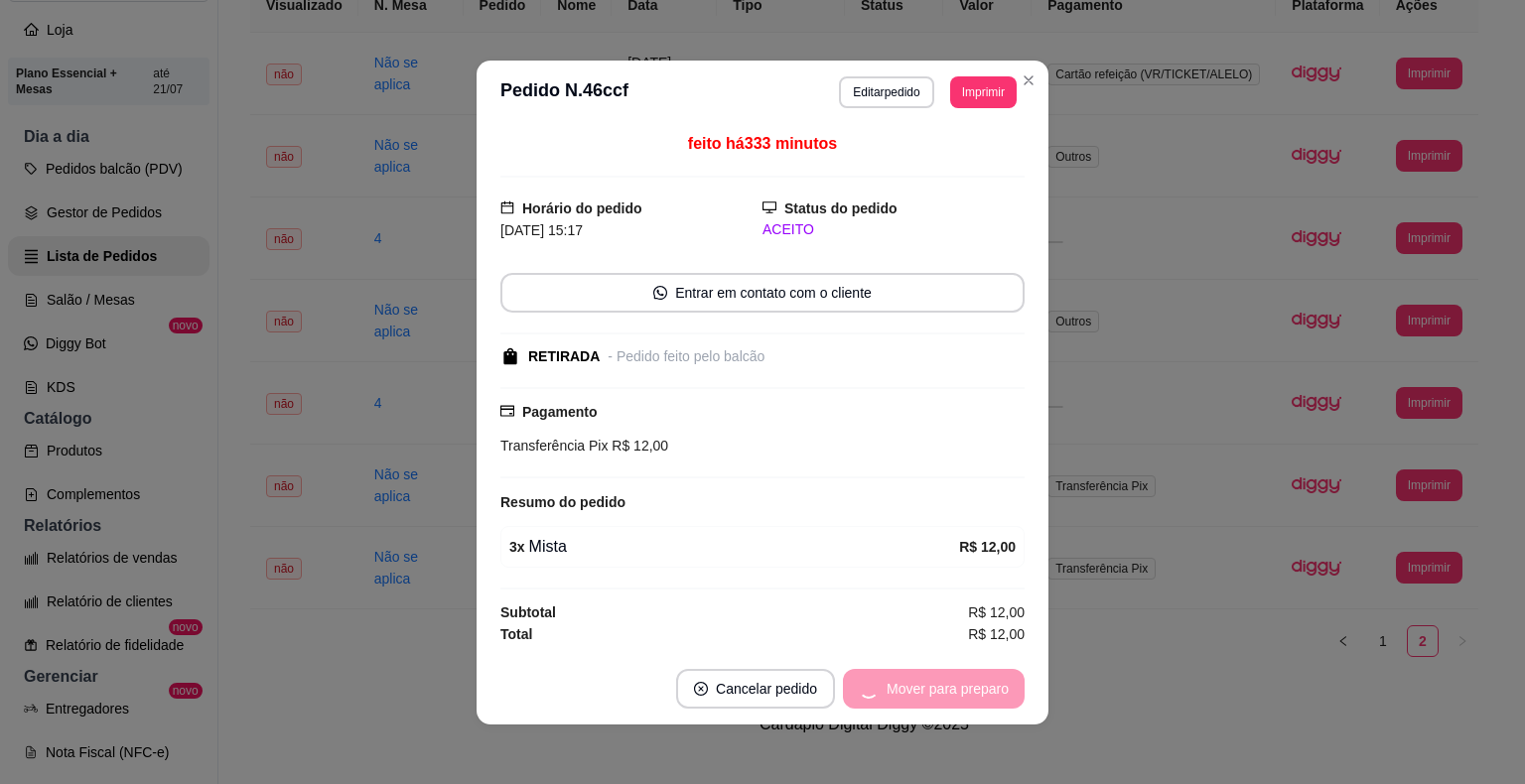 click on "Mover para preparo" at bounding box center (933, 689) 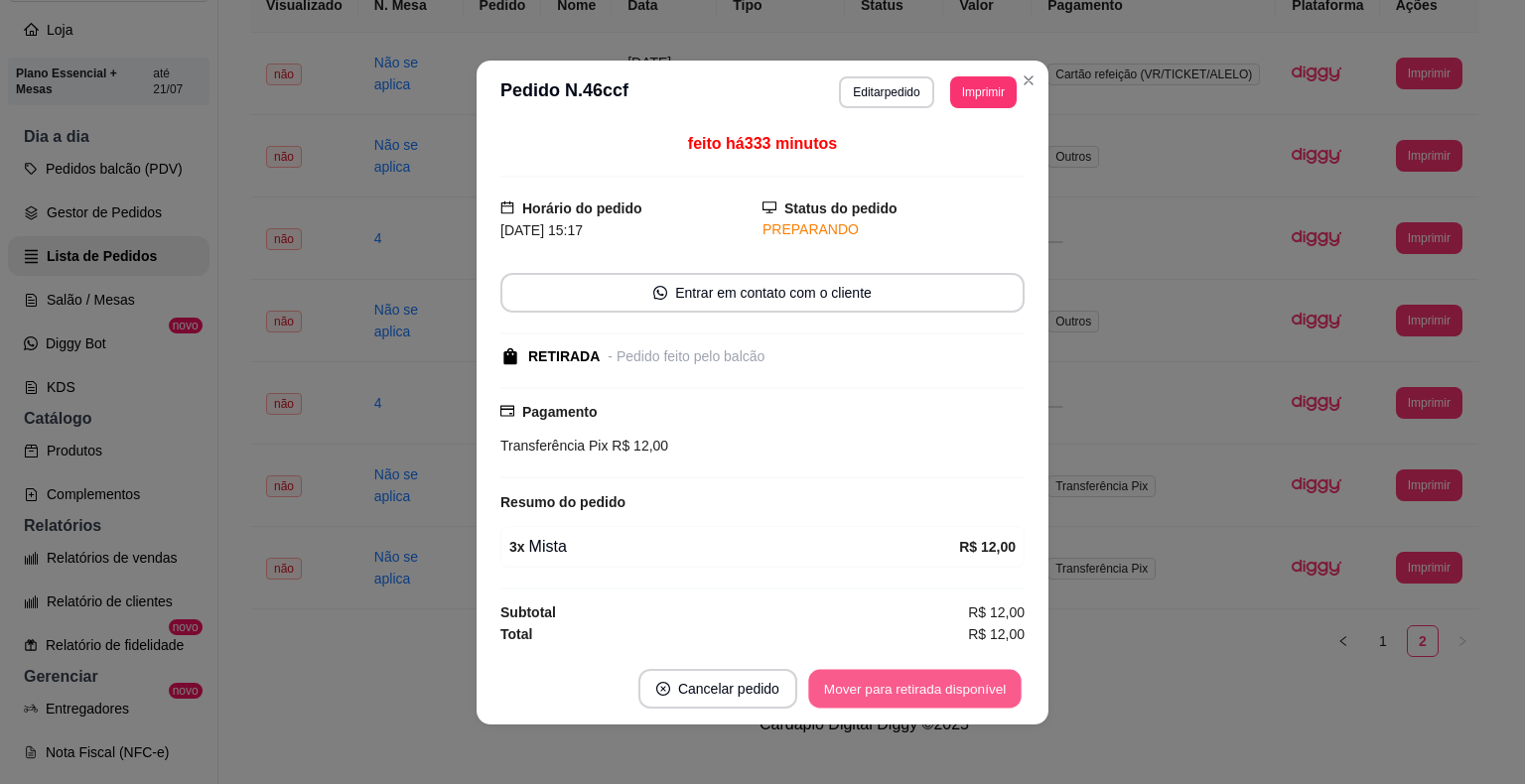 click on "Mover para retirada disponível" at bounding box center (914, 688) 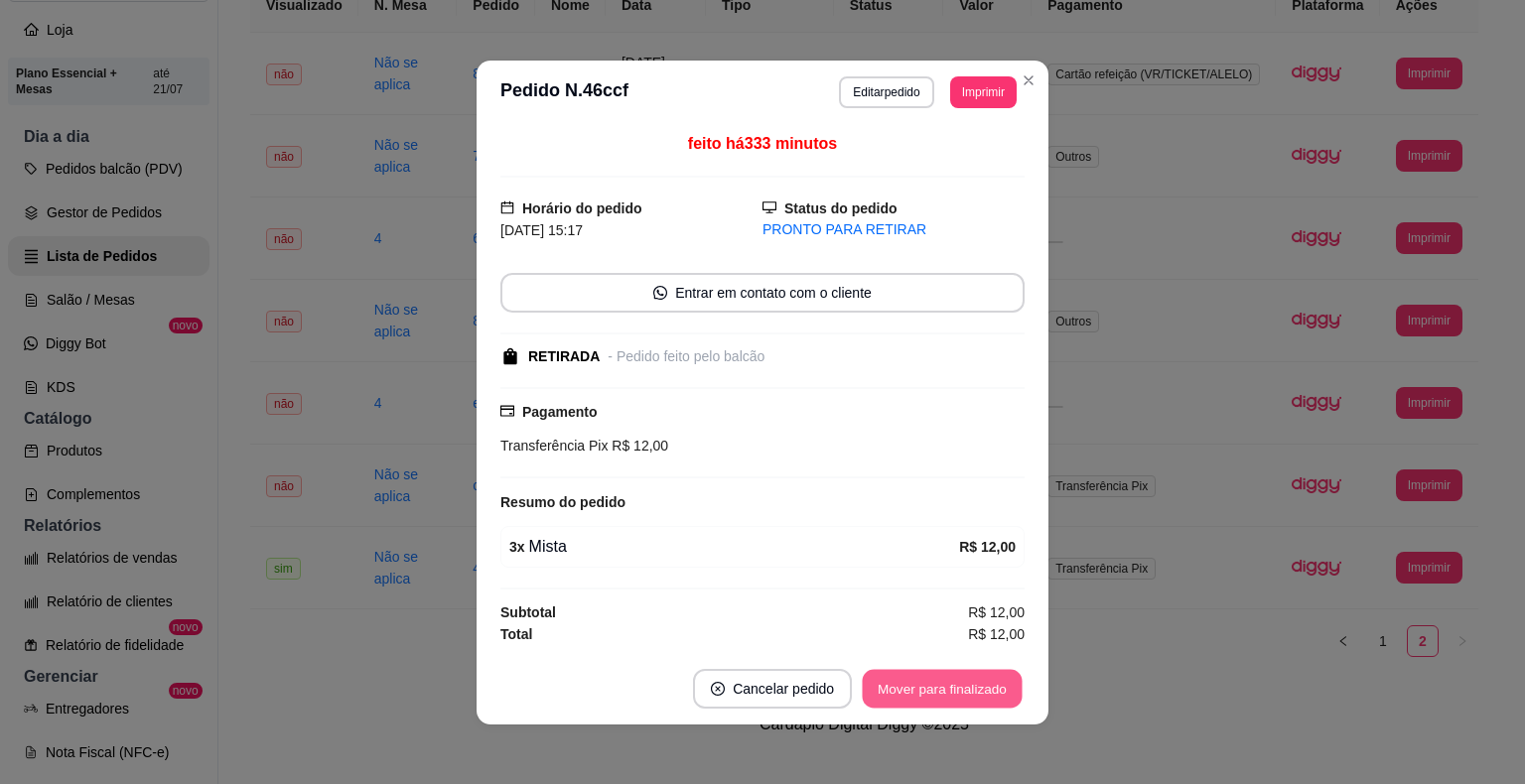 click on "Mover para finalizado" at bounding box center (942, 688) 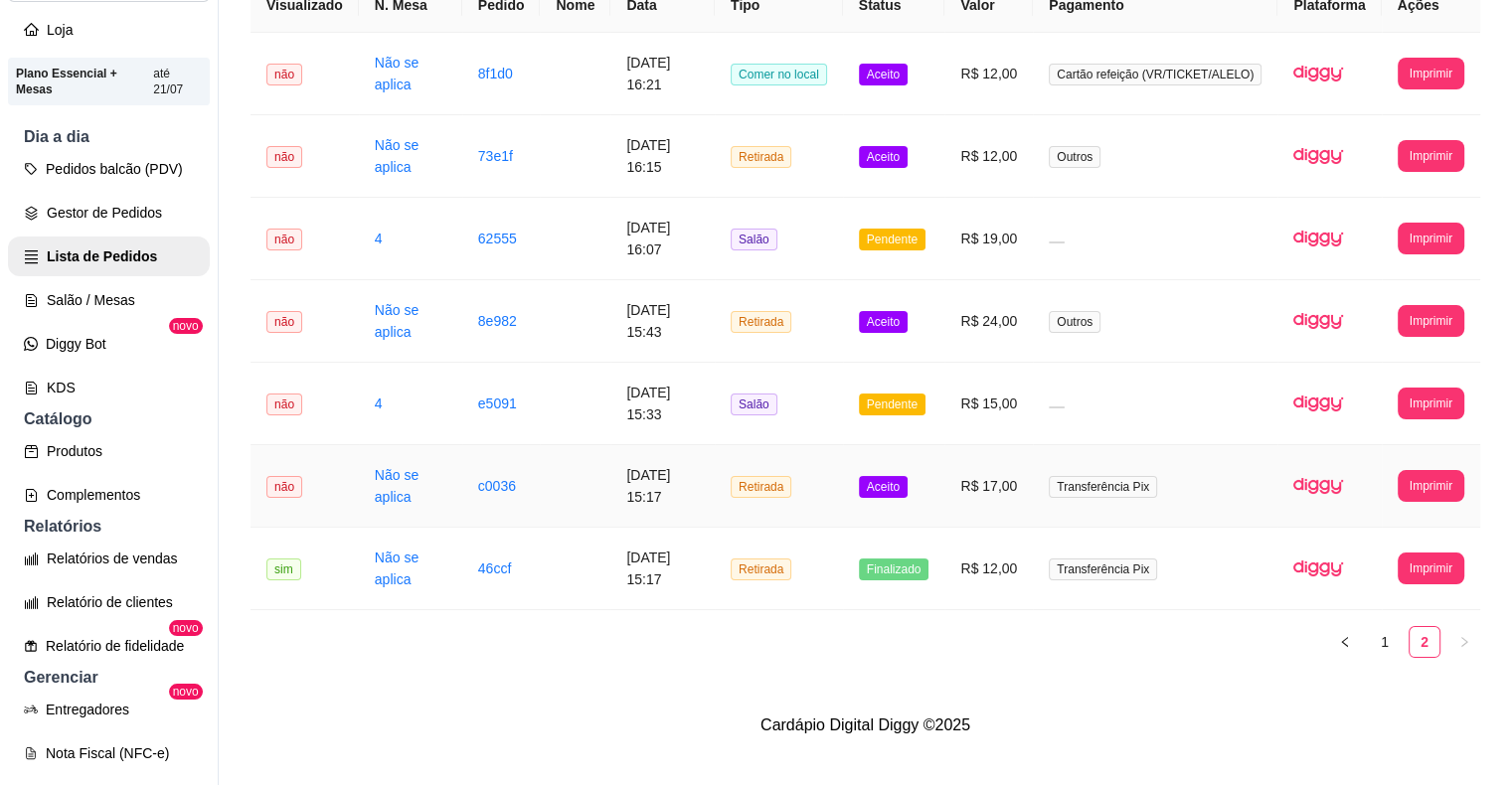 click on "Aceito" at bounding box center (894, 486) 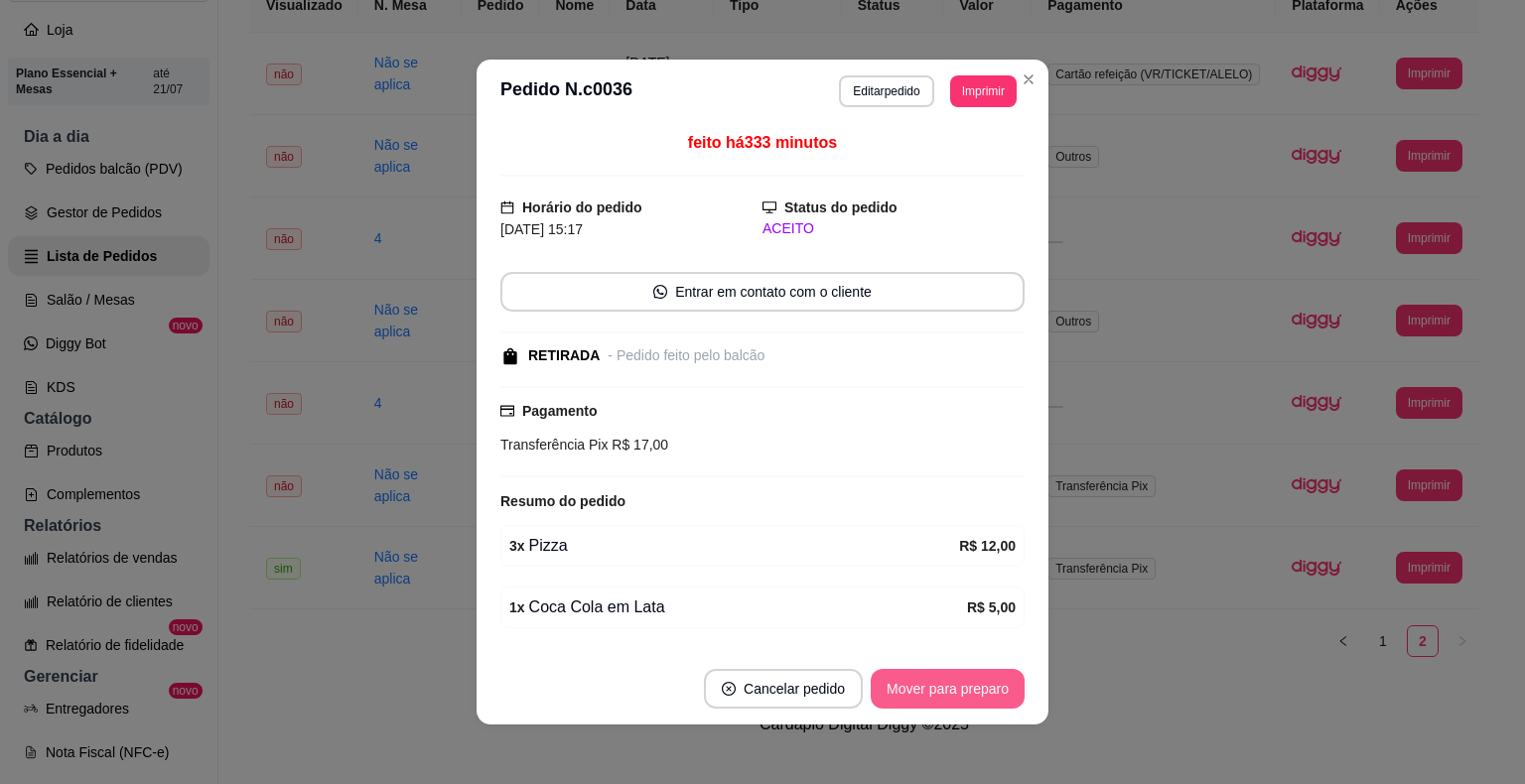 click on "Mover para preparo" at bounding box center [947, 689] 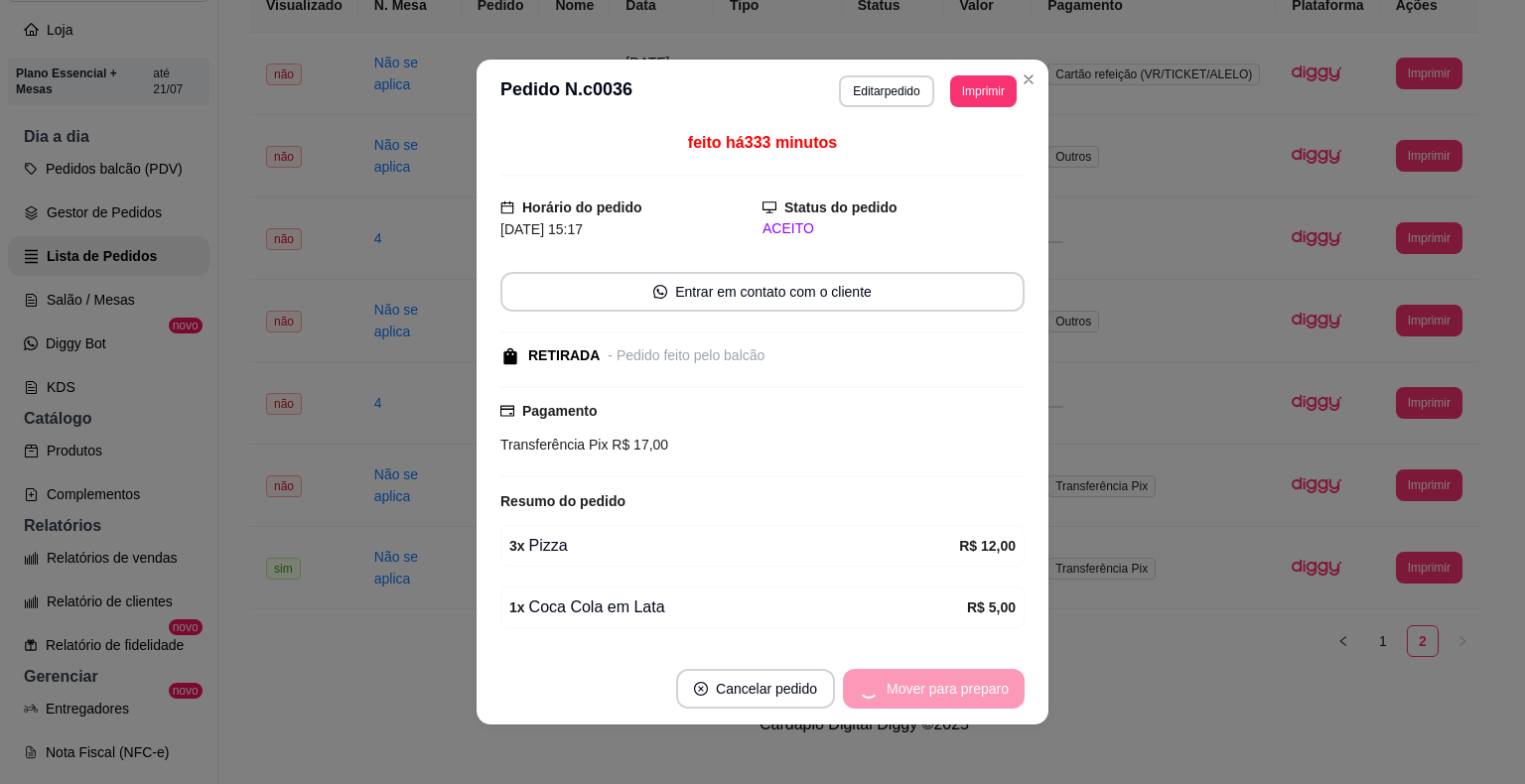 click on "Mover para preparo" at bounding box center (933, 689) 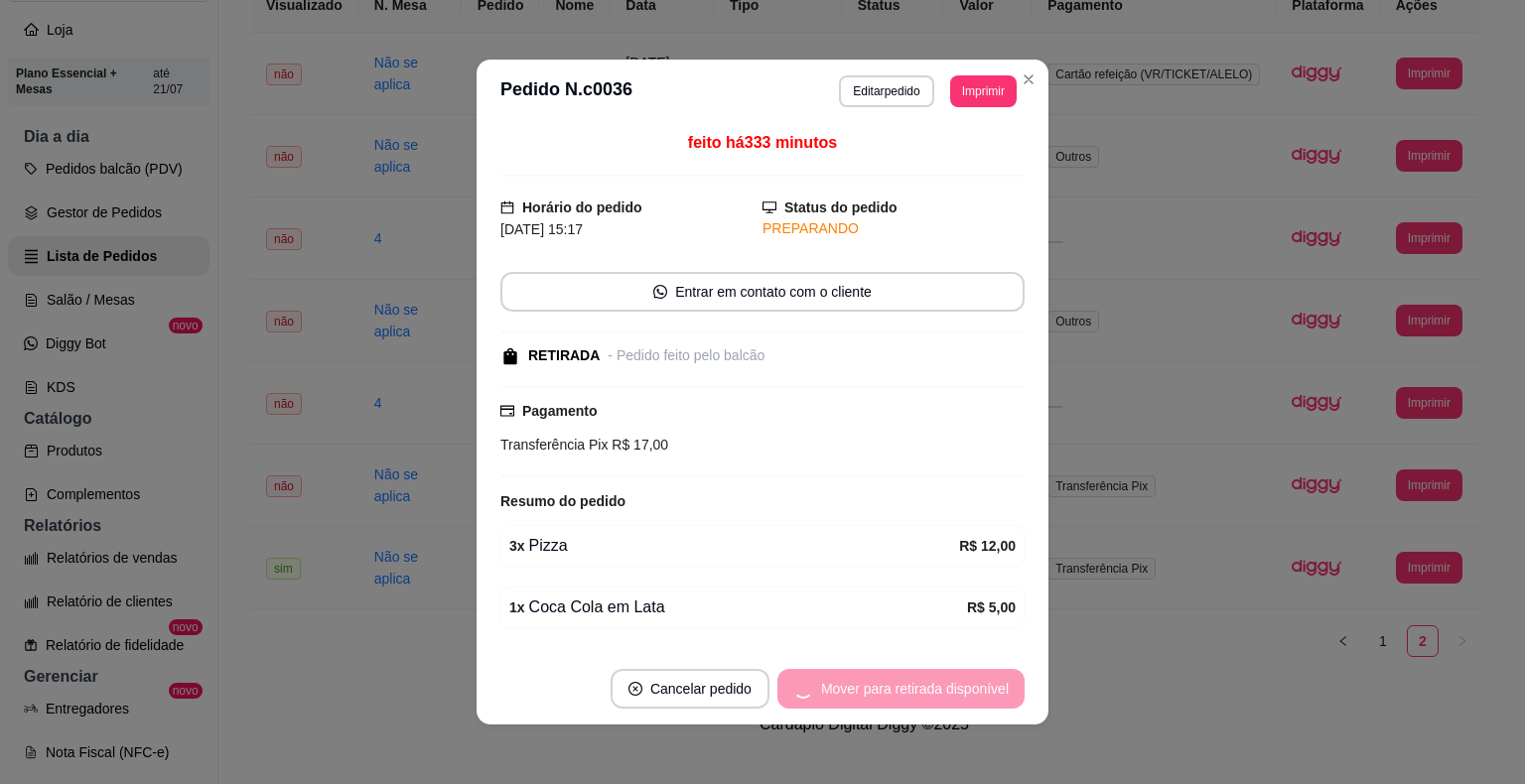 click on "Mover para retirada disponível" at bounding box center [901, 689] 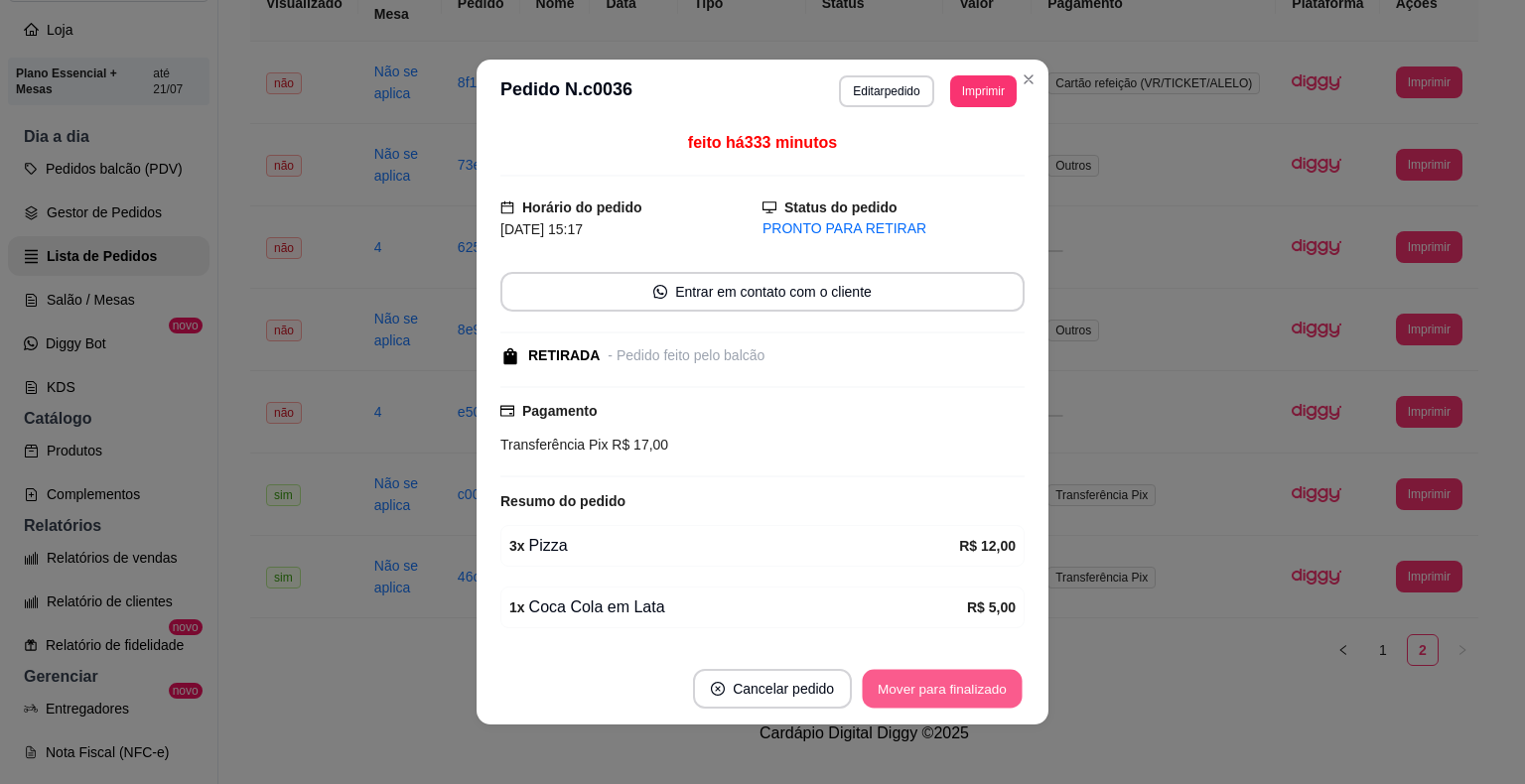 click on "Mover para finalizado" at bounding box center (942, 689) 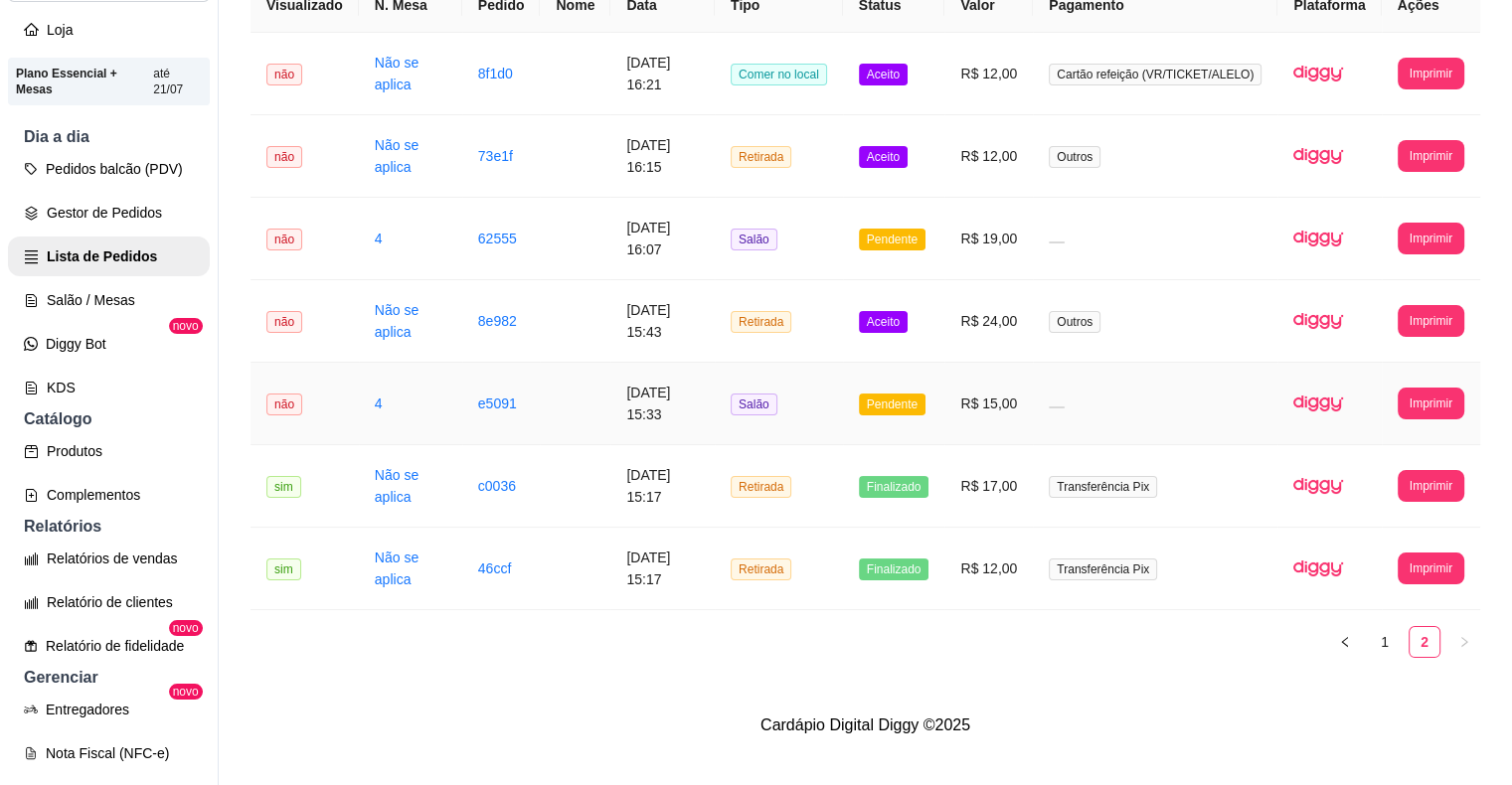 click on "Pendente" at bounding box center [892, 404] 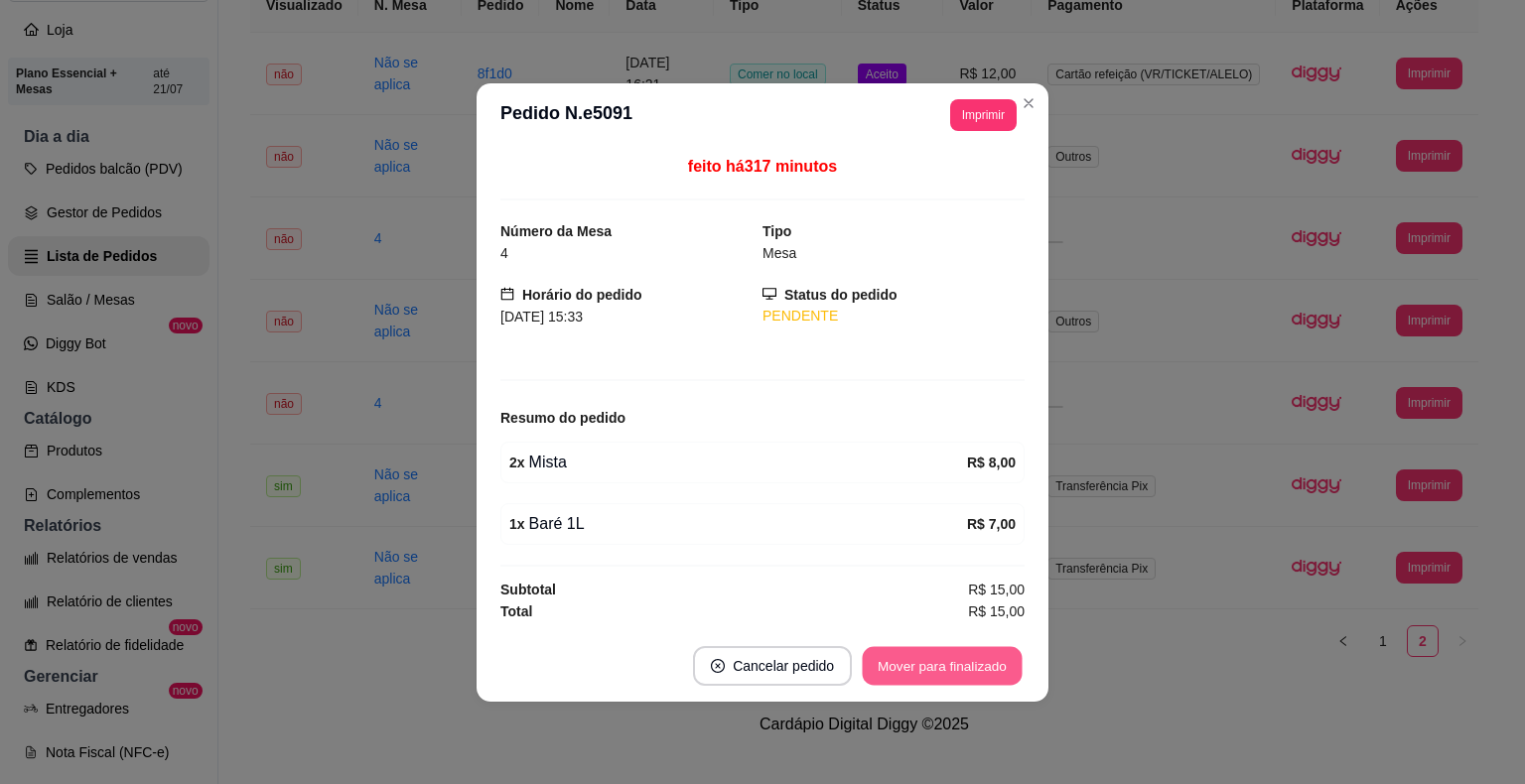 click on "Mover para finalizado" at bounding box center [942, 665] 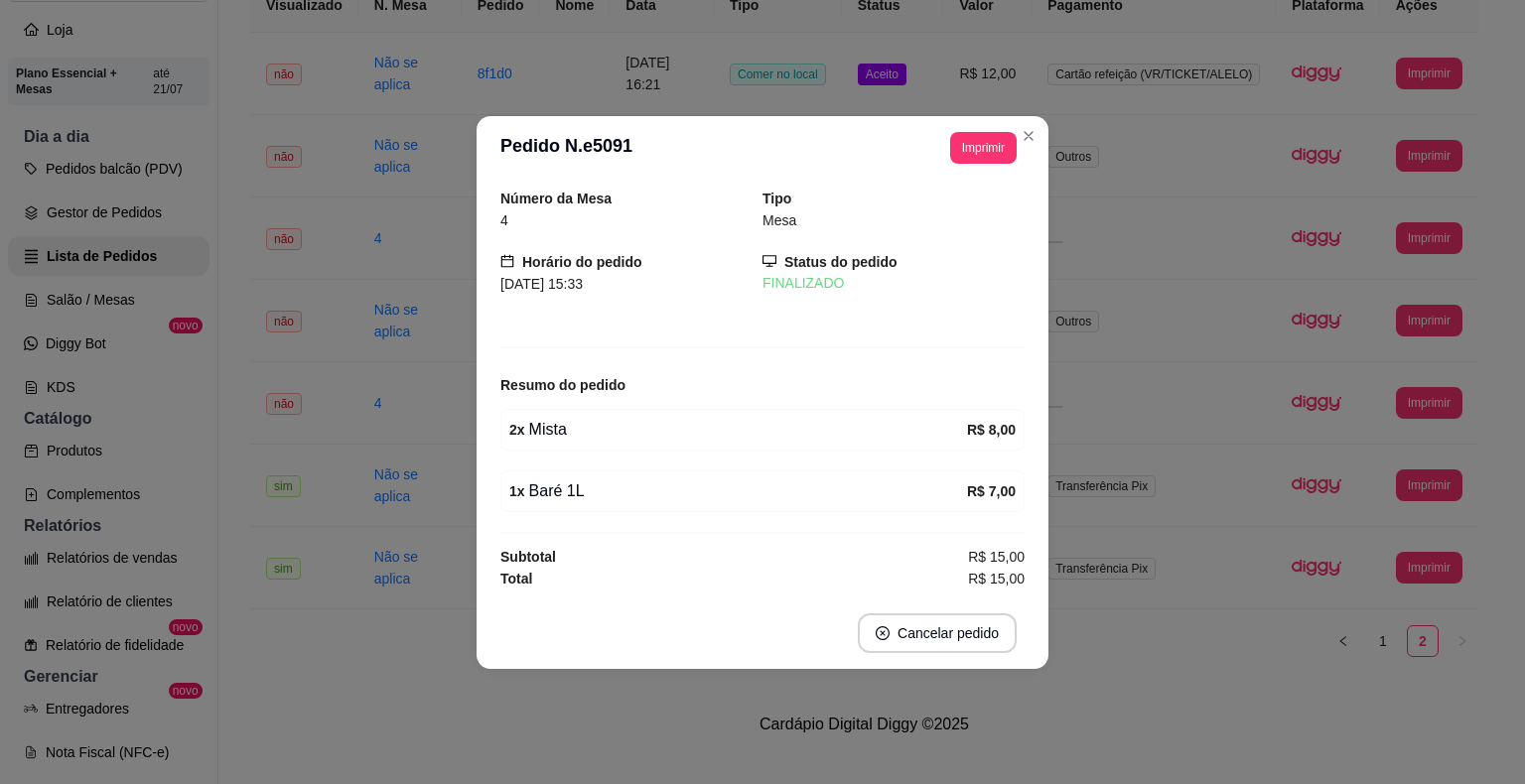 click on "Cancelar pedido" at bounding box center [762, 633] 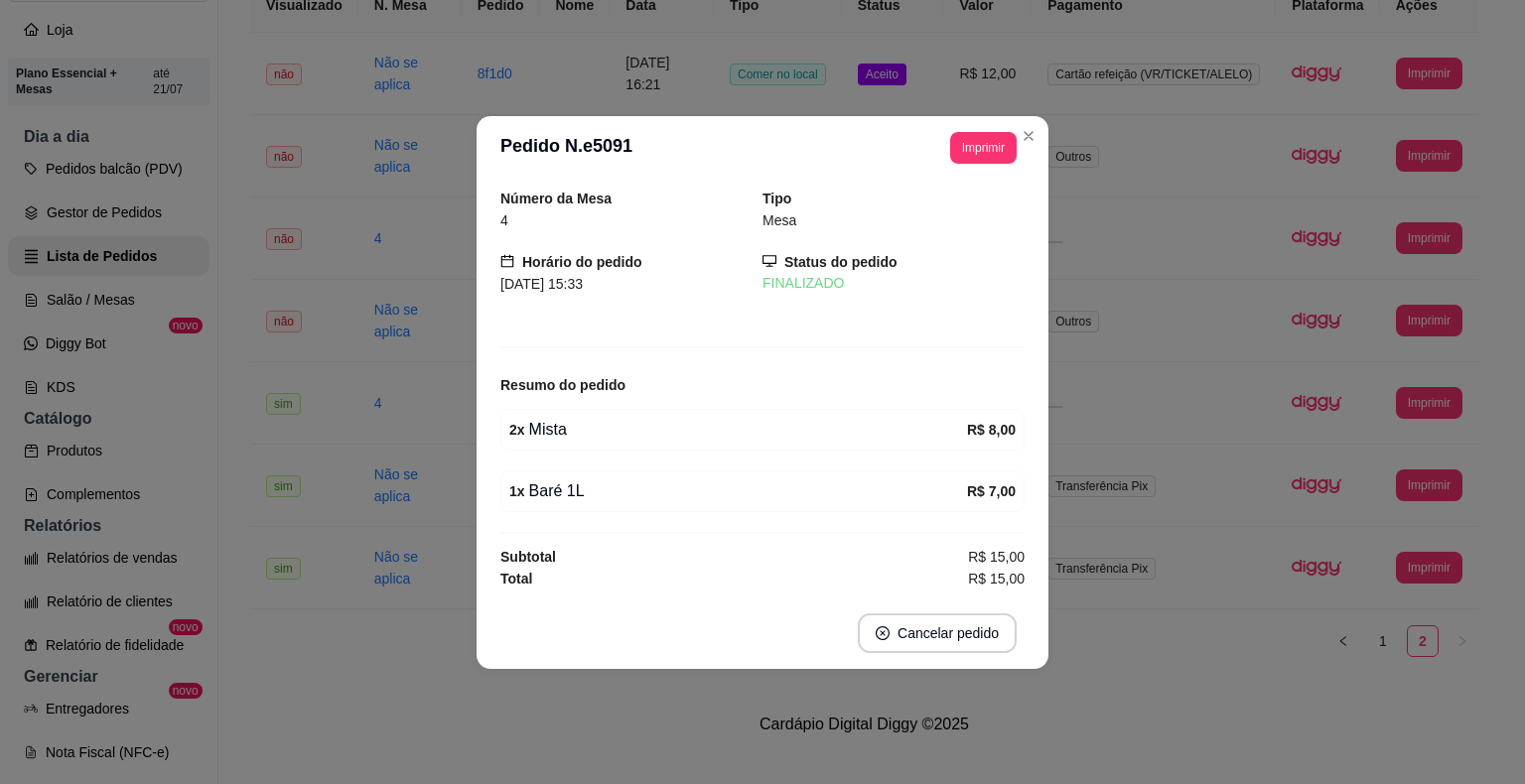 click on "Cancelar pedido" at bounding box center [762, 633] 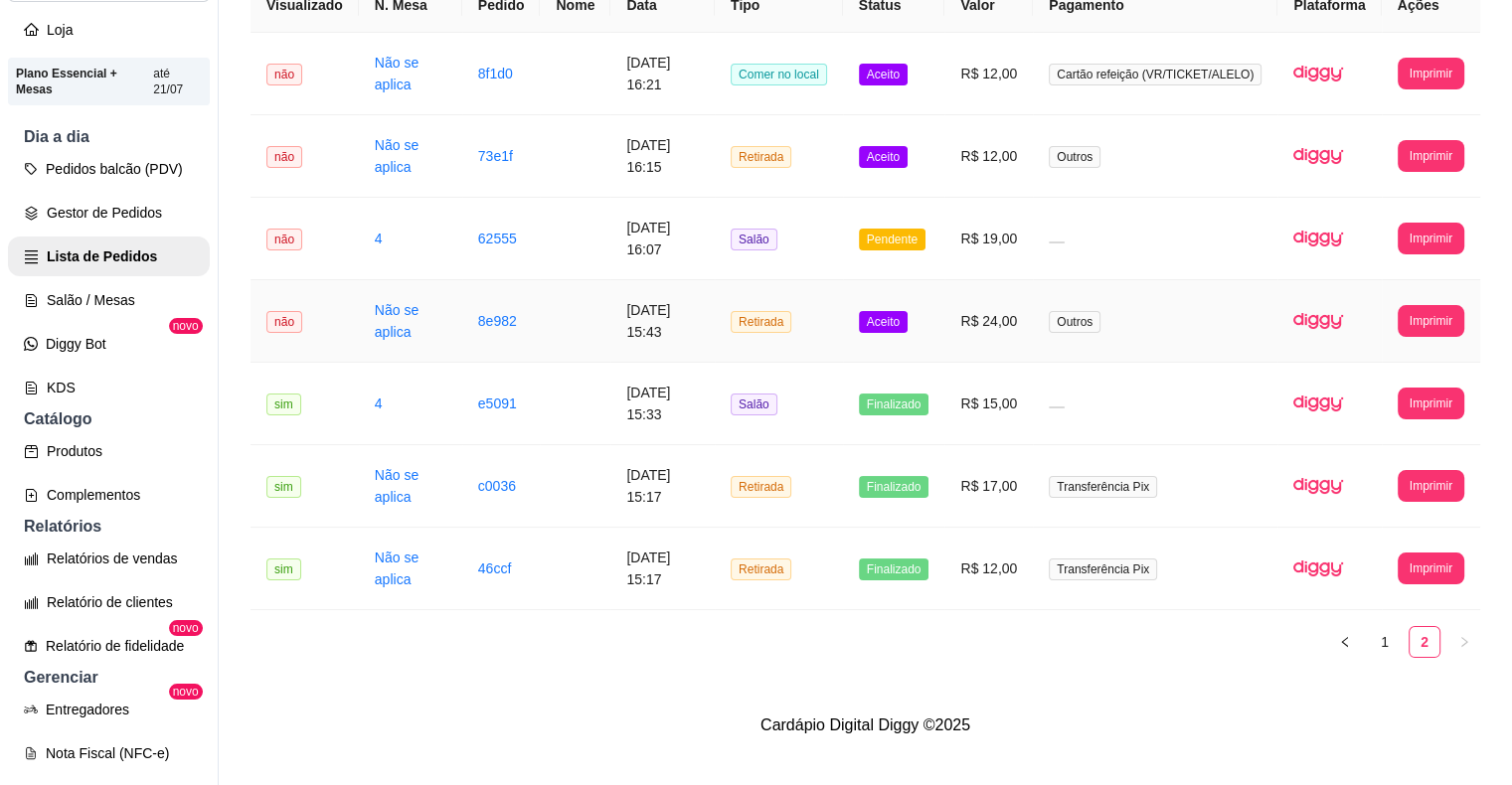 click on "Aceito" at bounding box center [883, 322] 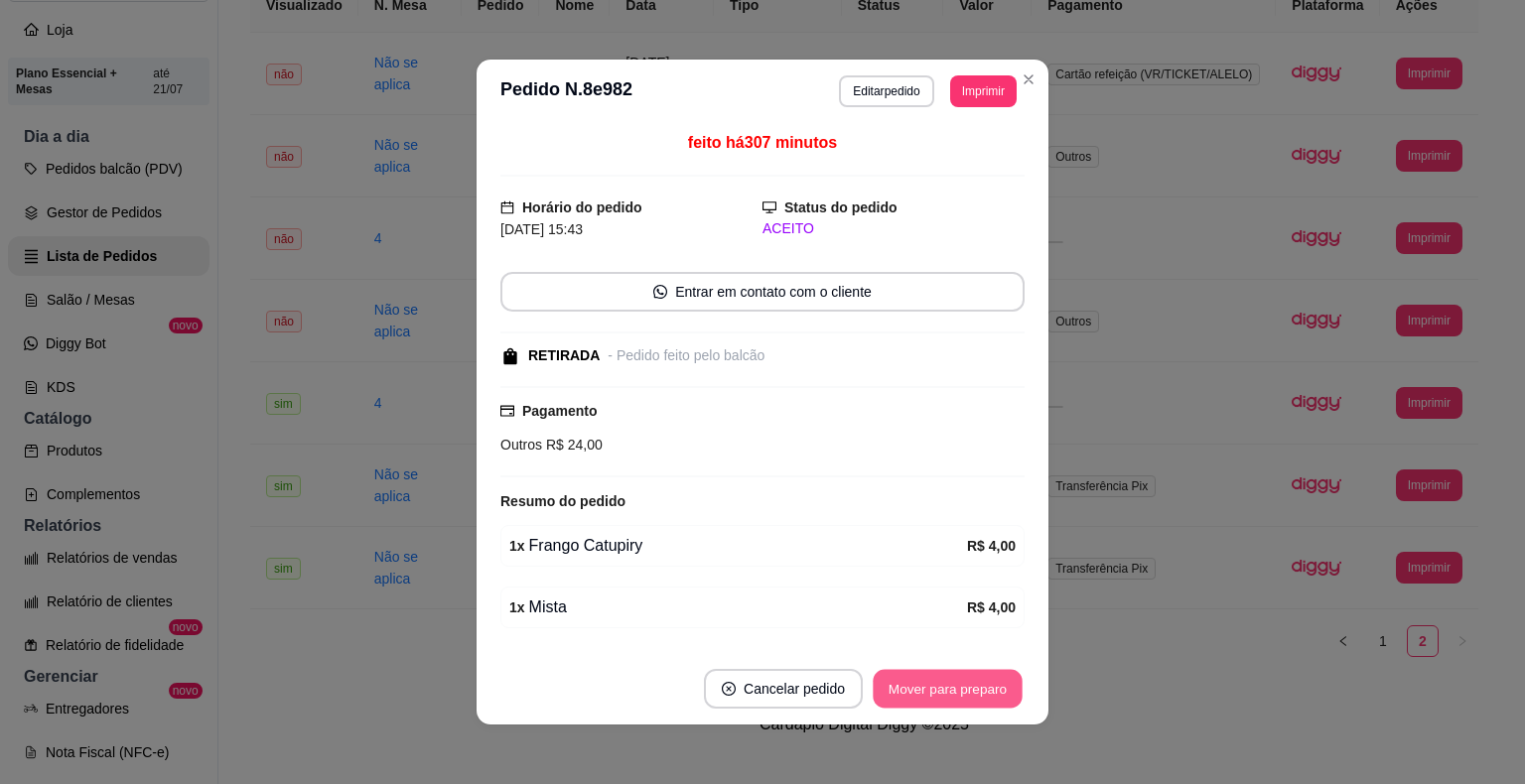 click on "Mover para preparo" at bounding box center [947, 689] 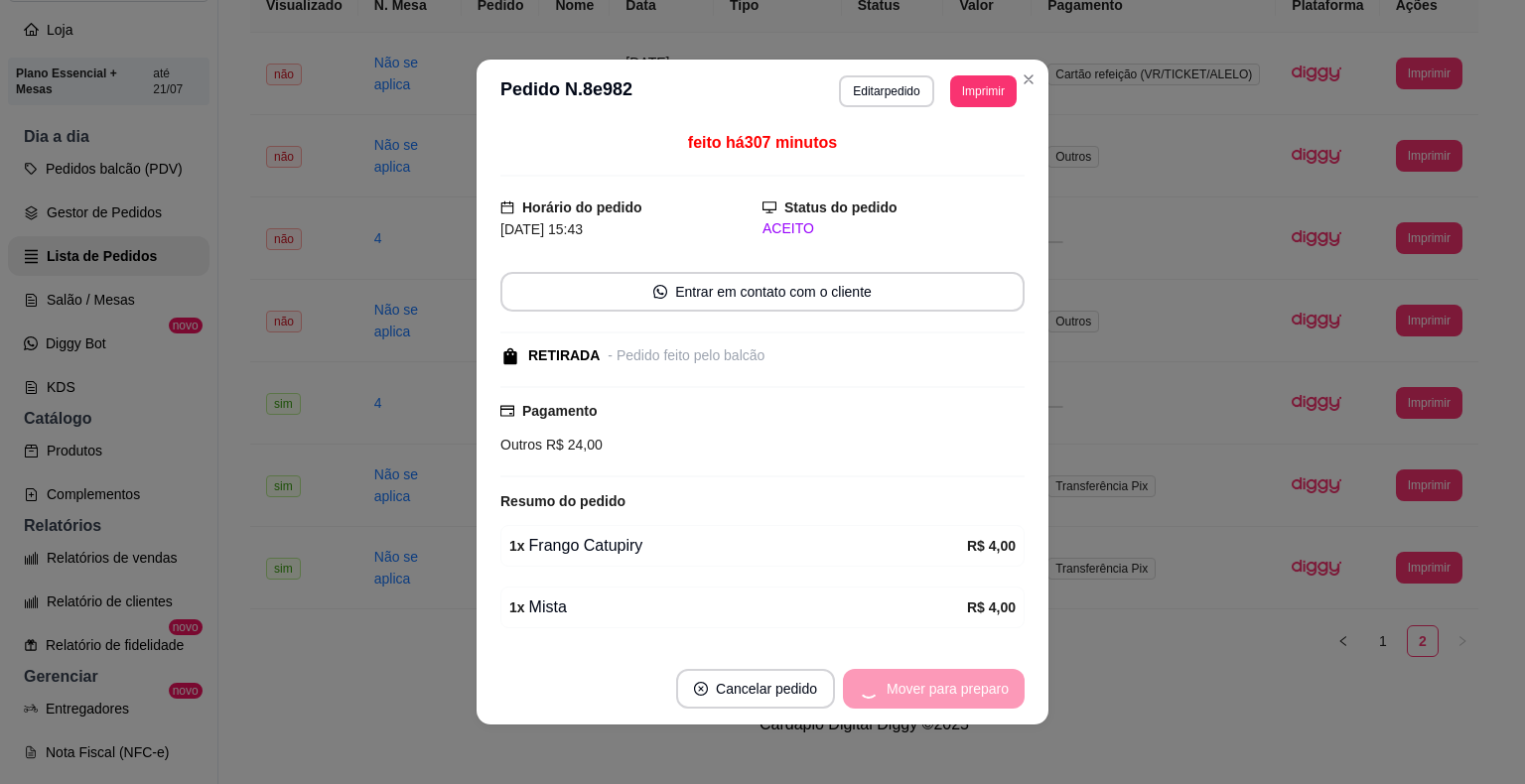 click on "Mover para preparo" at bounding box center [933, 689] 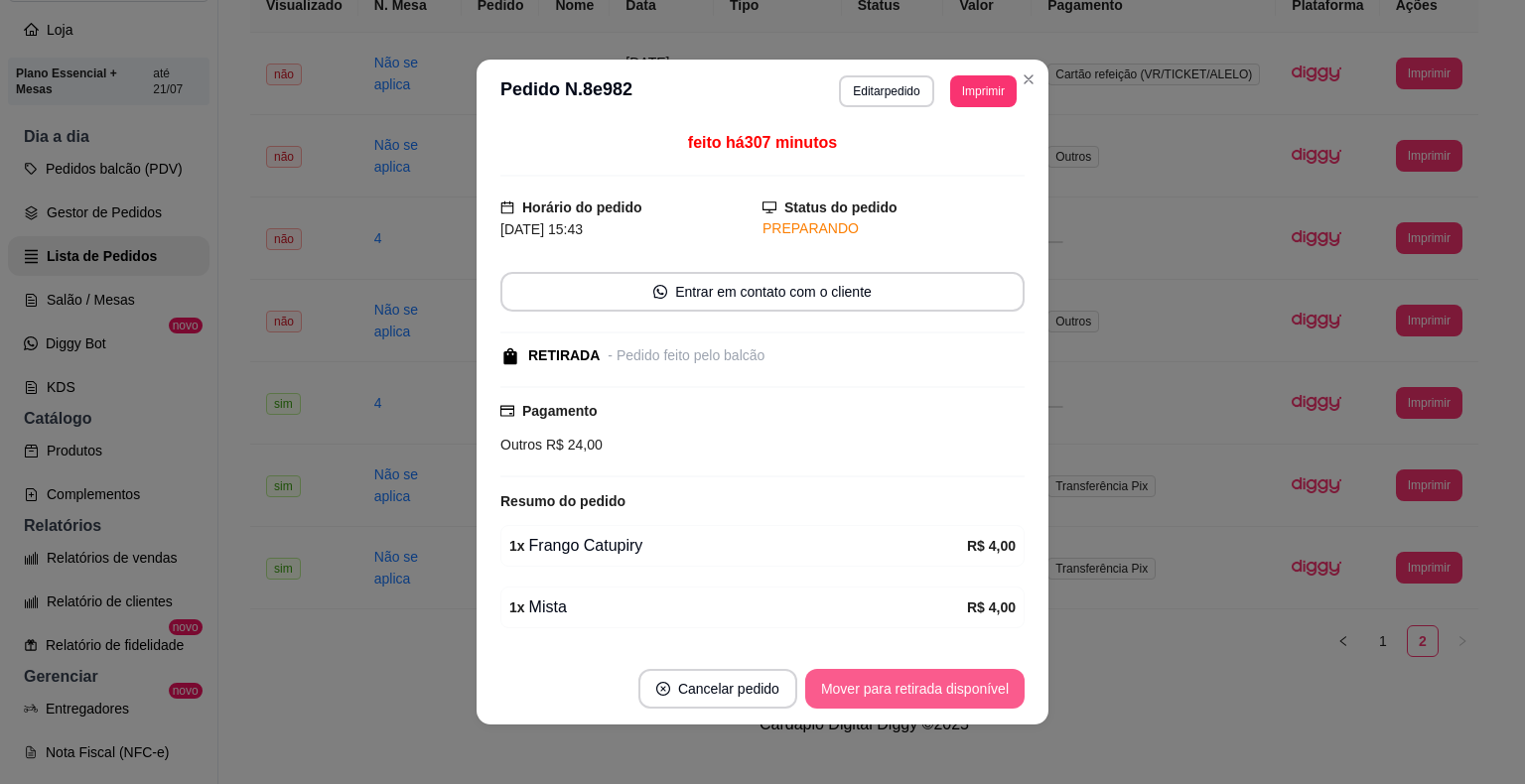 click on "Mover para retirada disponível" at bounding box center [914, 689] 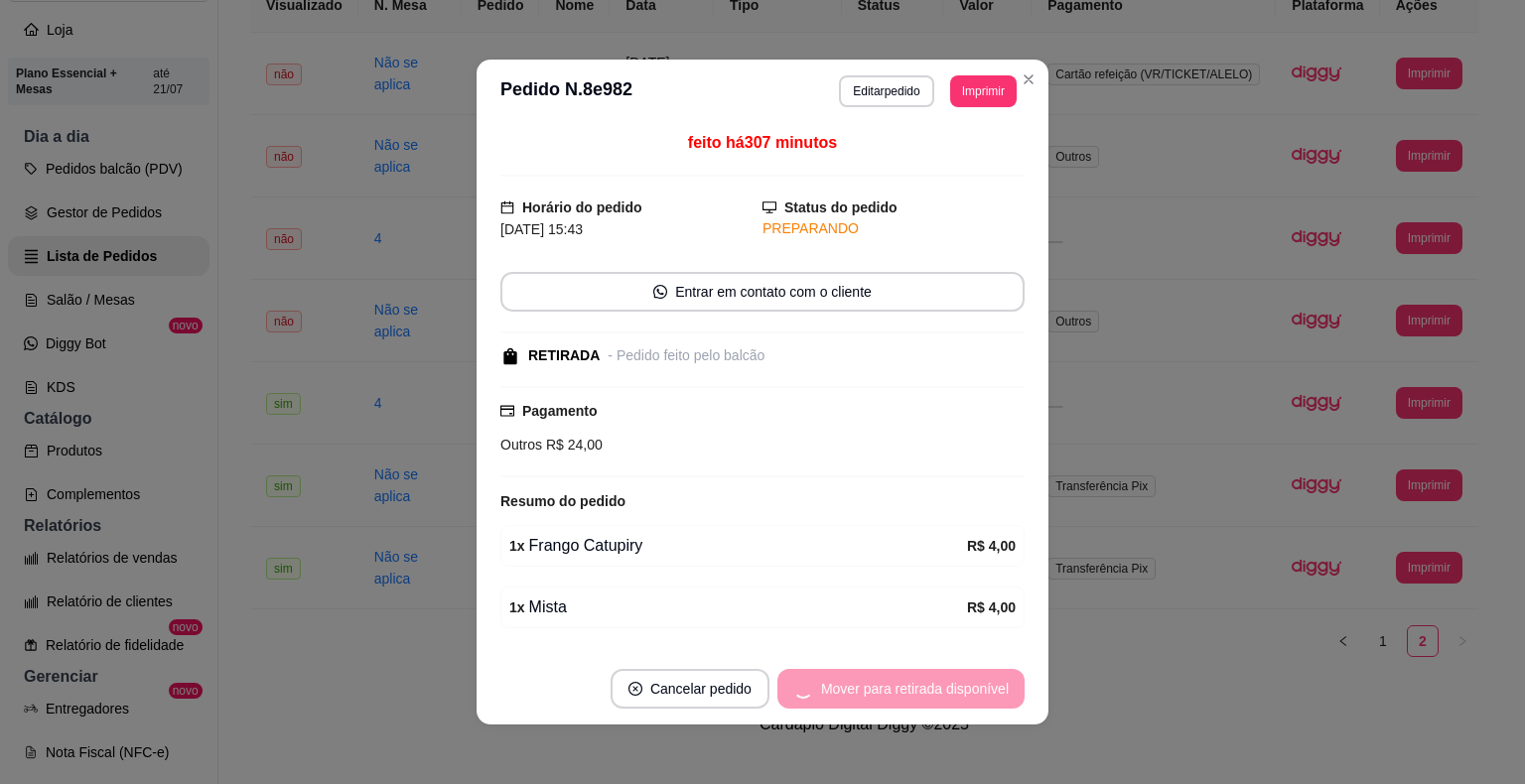 click on "Mover para retirada disponível" at bounding box center (901, 689) 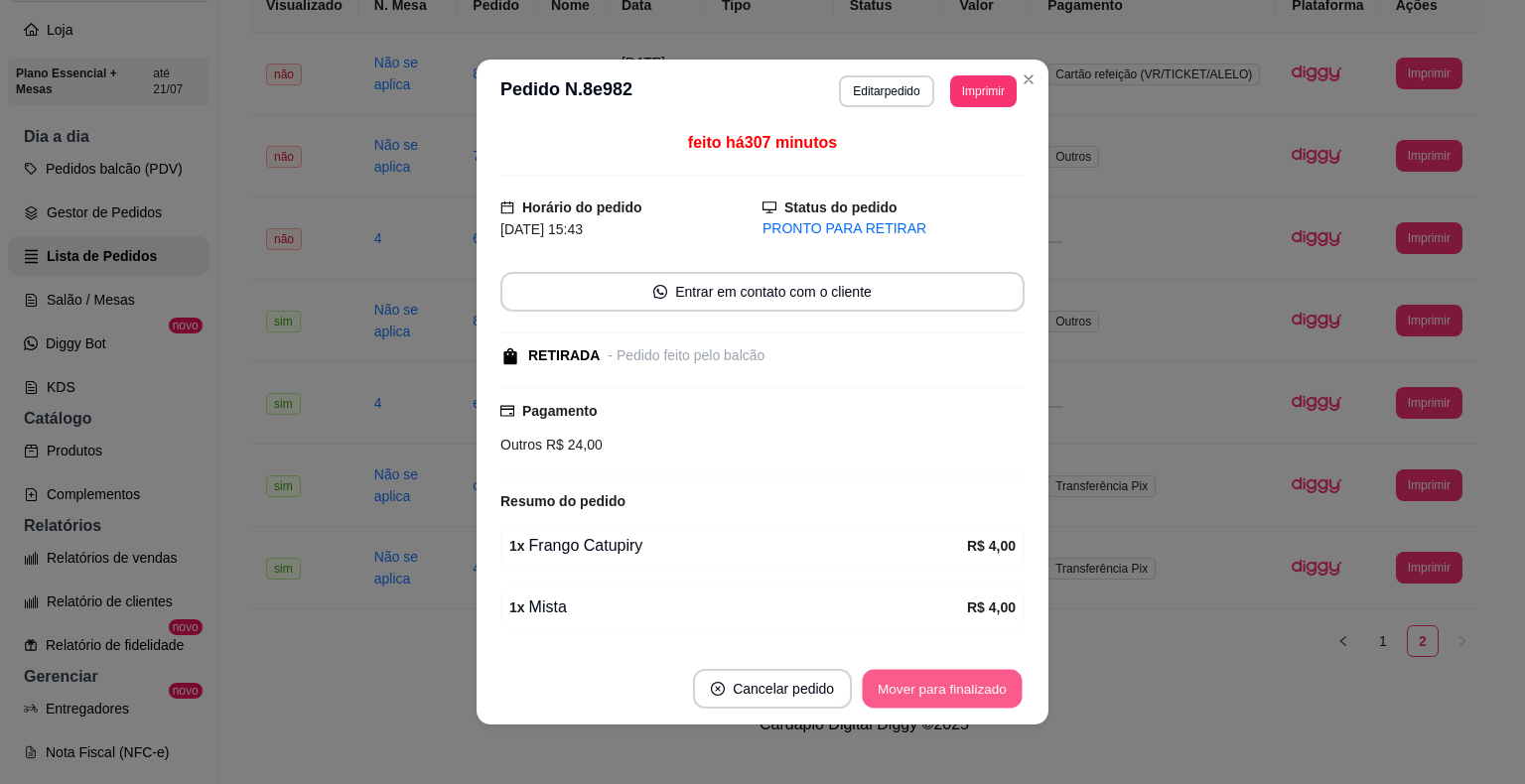 click on "Mover para finalizado" at bounding box center [942, 689] 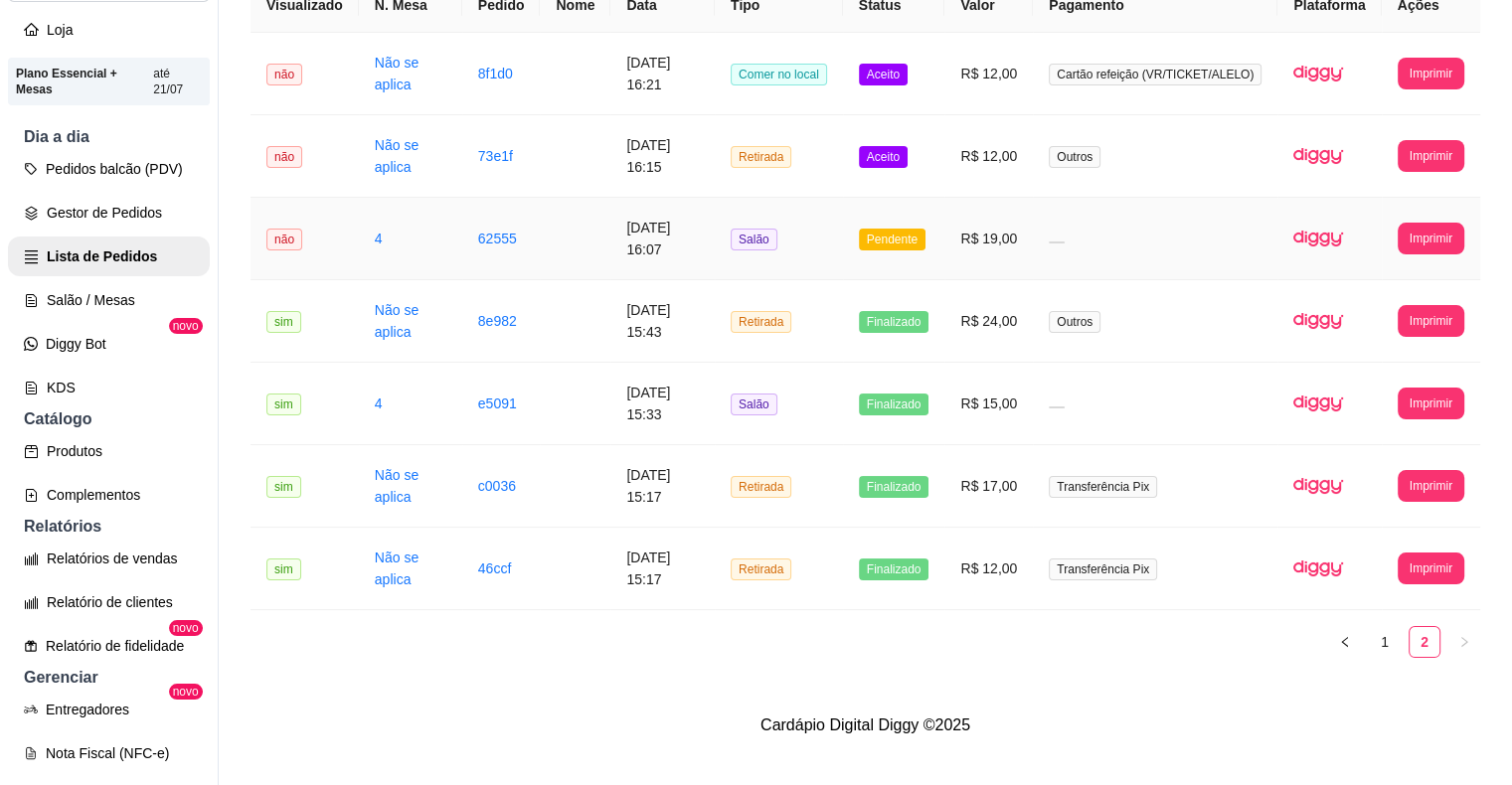 click on "Pendente" at bounding box center [892, 239] 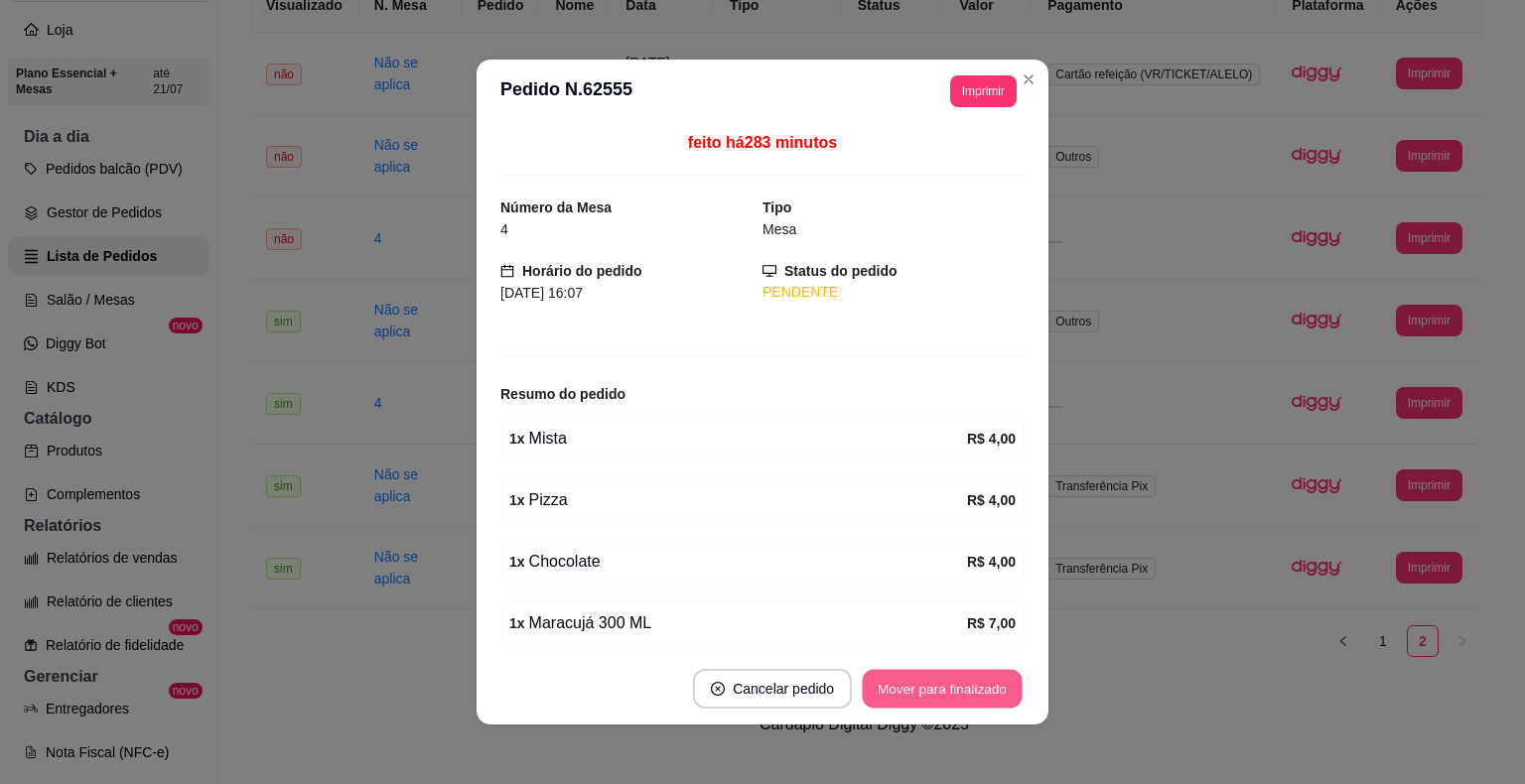 click on "Mover para finalizado" at bounding box center (942, 689) 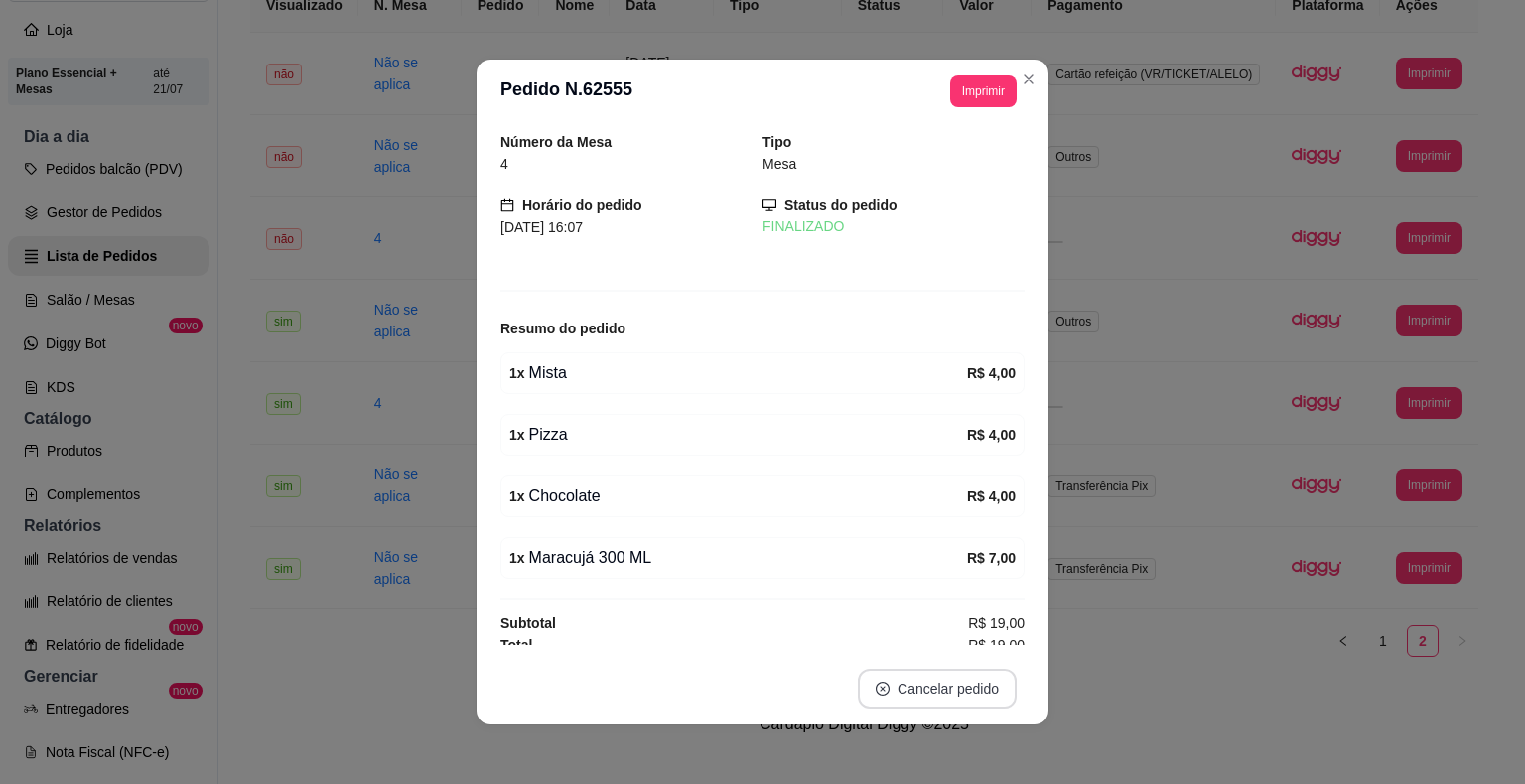 click on "Cancelar pedido" at bounding box center (937, 689) 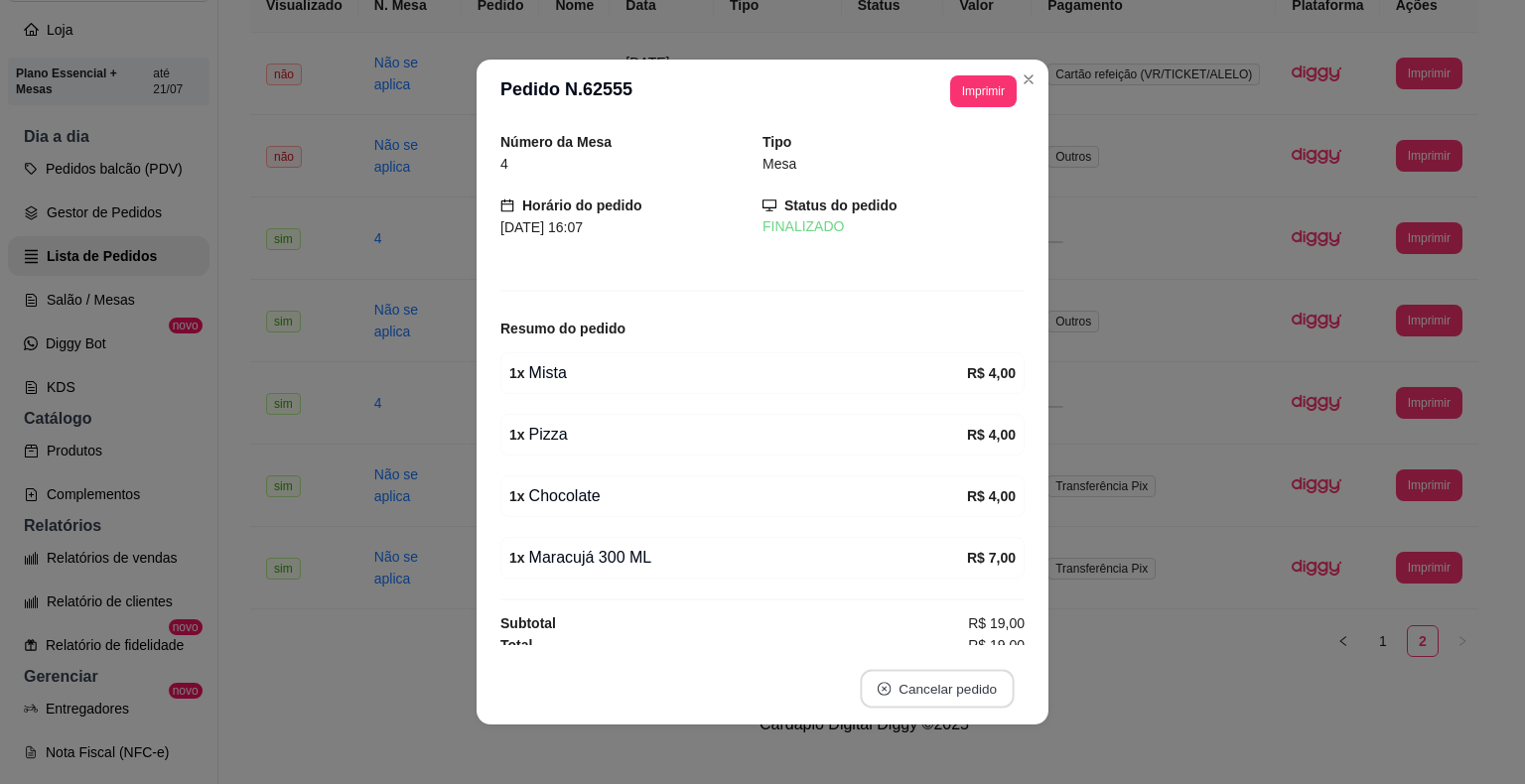 click on "Cancelar pedido" at bounding box center (936, 689) 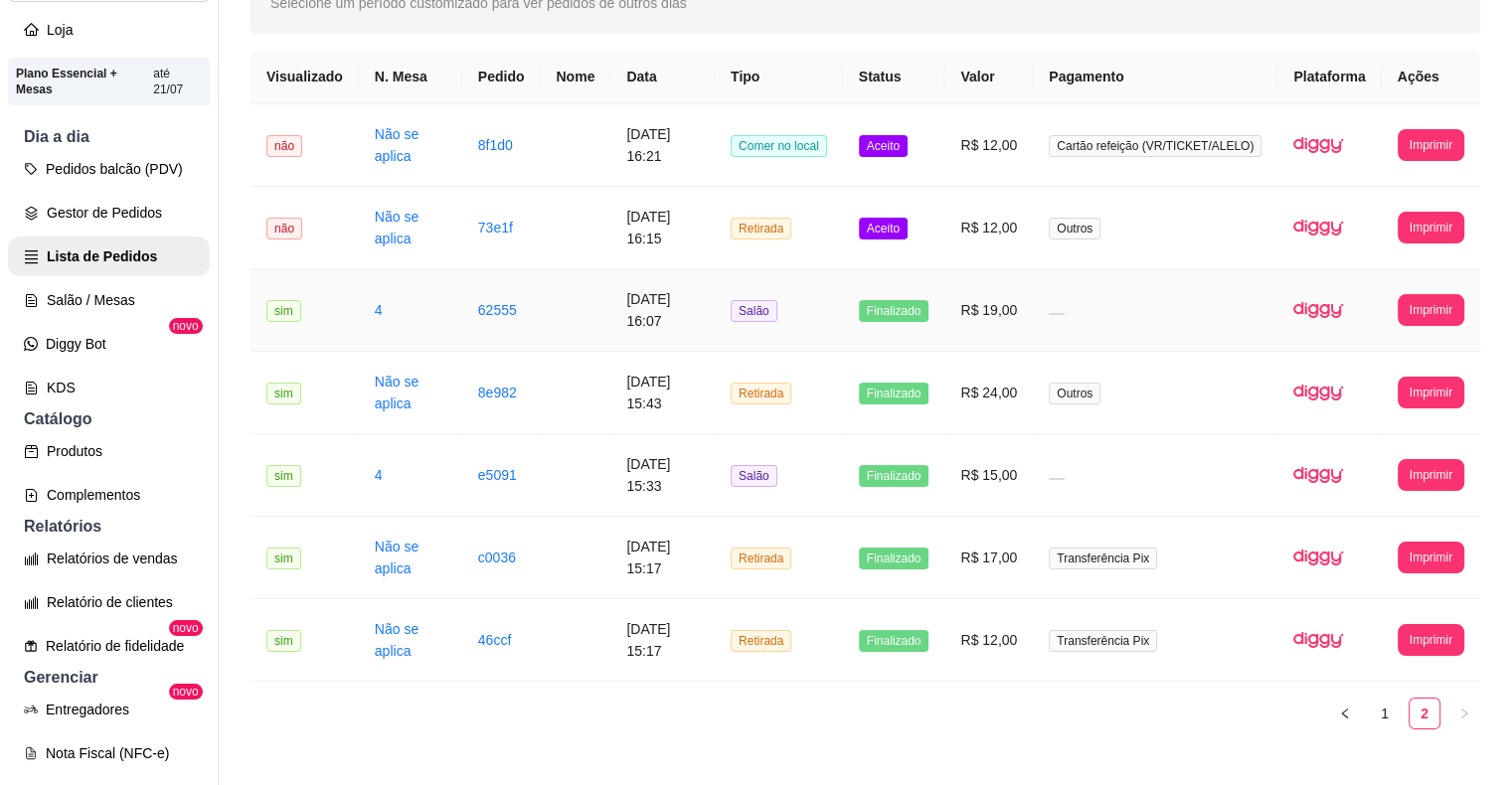 scroll, scrollTop: 0, scrollLeft: 0, axis: both 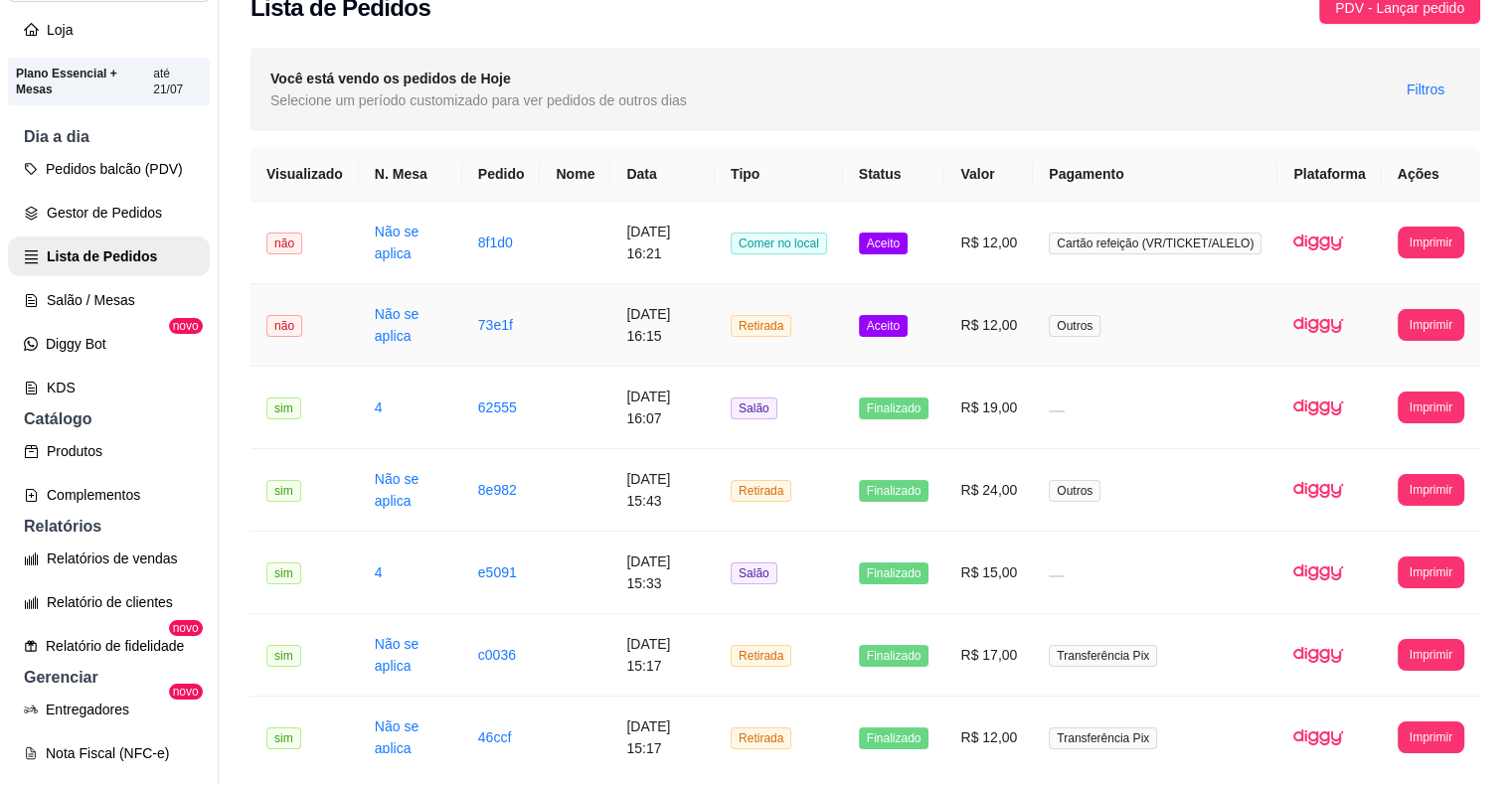 click on "Aceito" at bounding box center (894, 325) 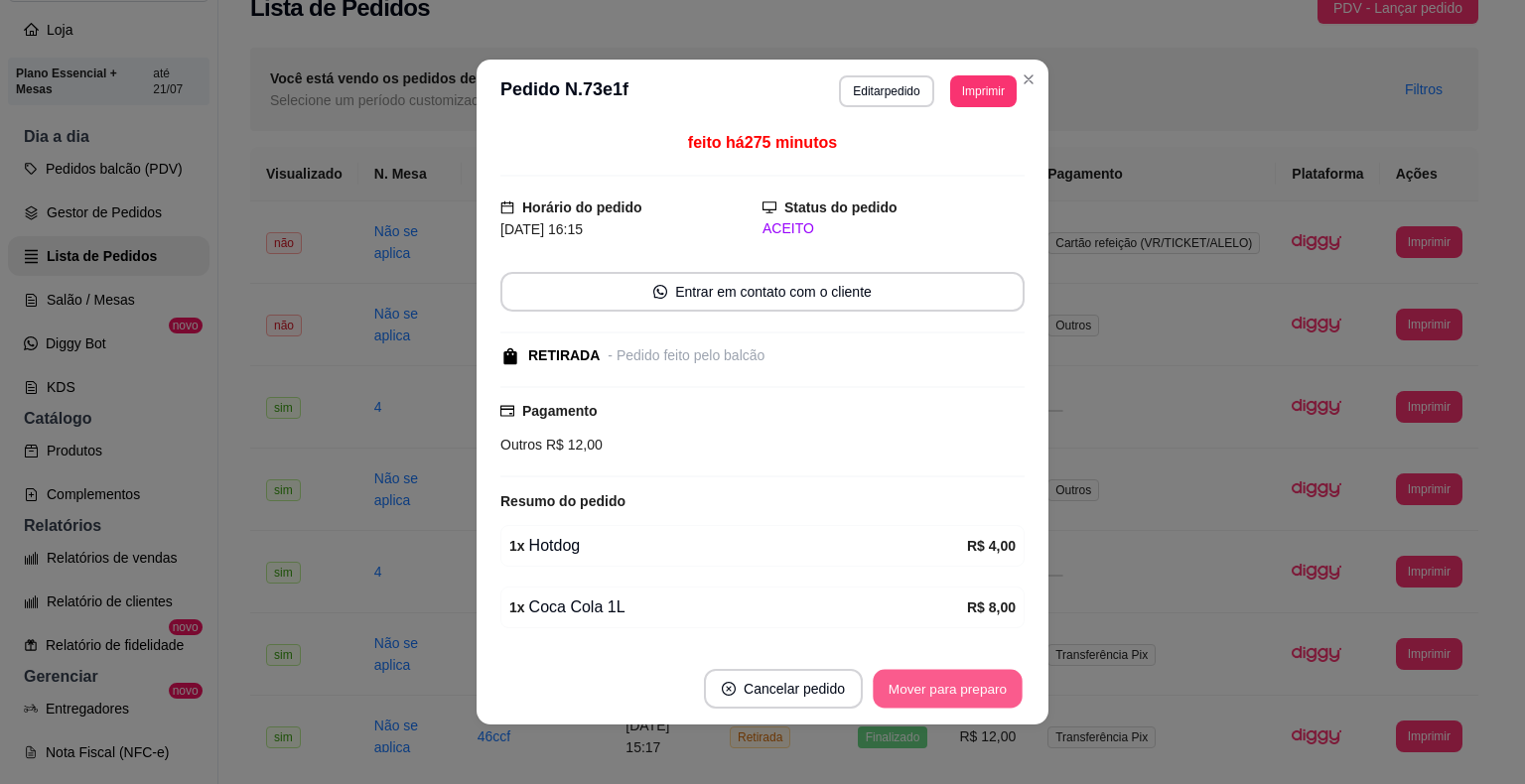click on "Mover para preparo" at bounding box center (947, 689) 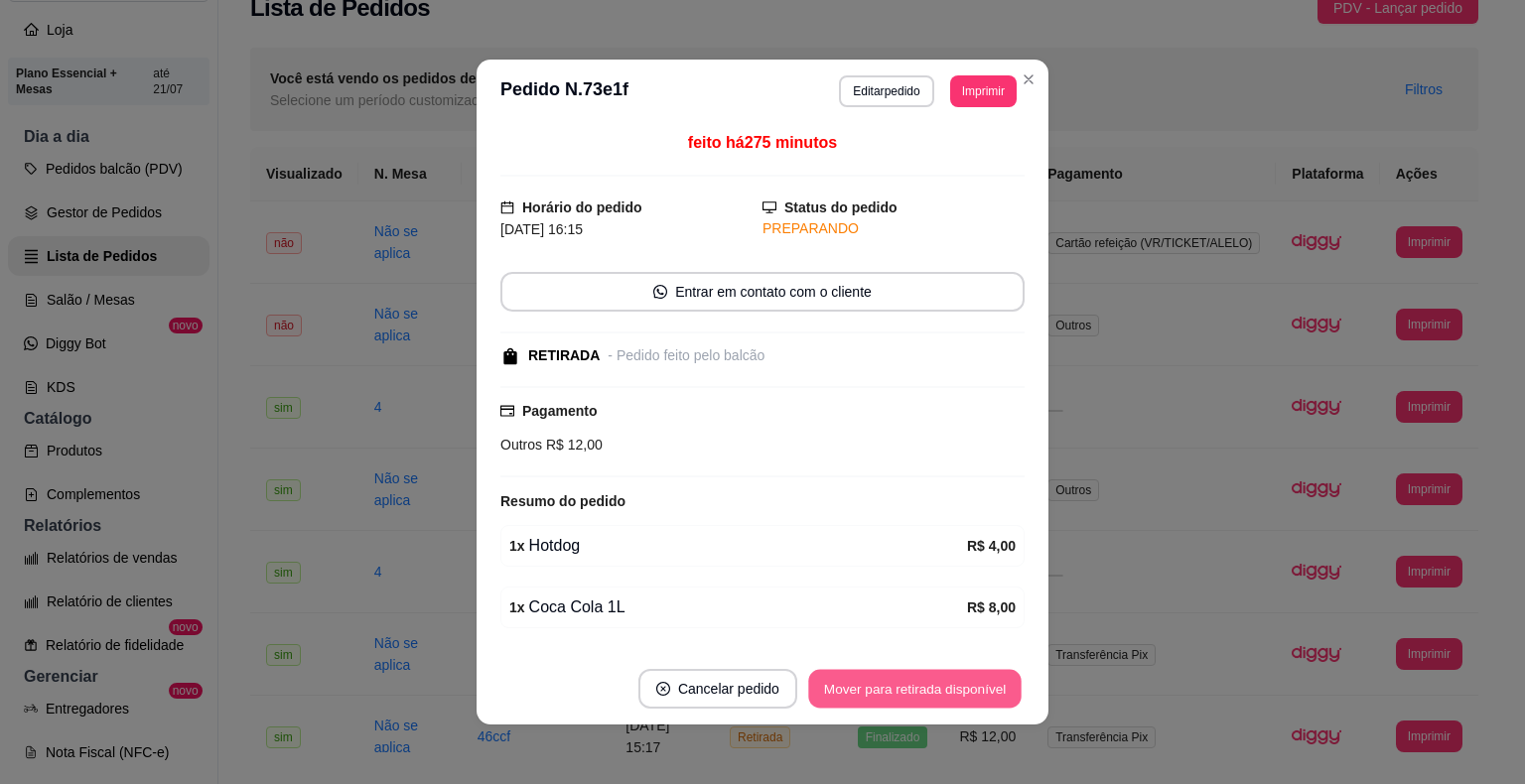 click on "Mover para retirada disponível" at bounding box center (914, 689) 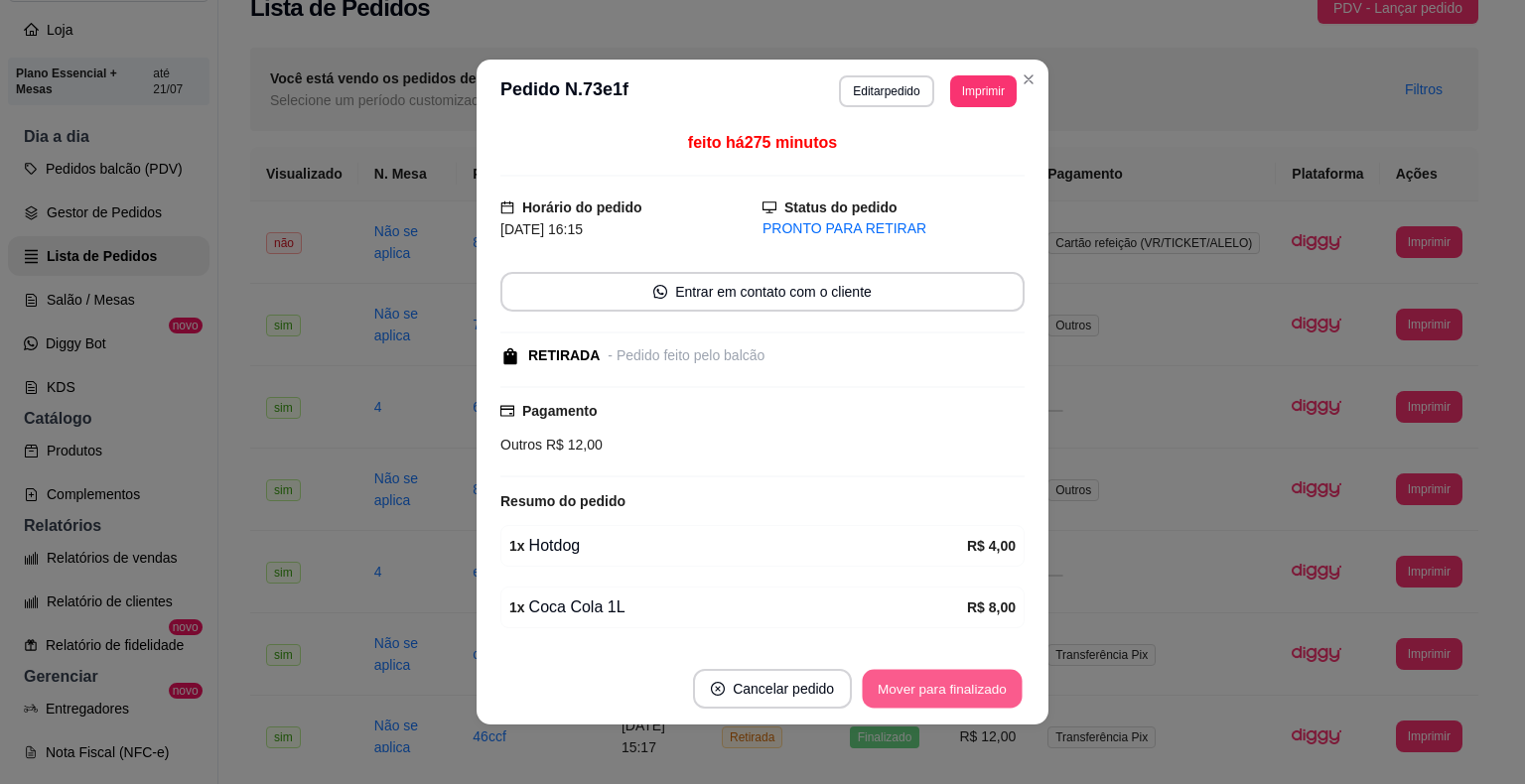click on "Mover para finalizado" at bounding box center [942, 689] 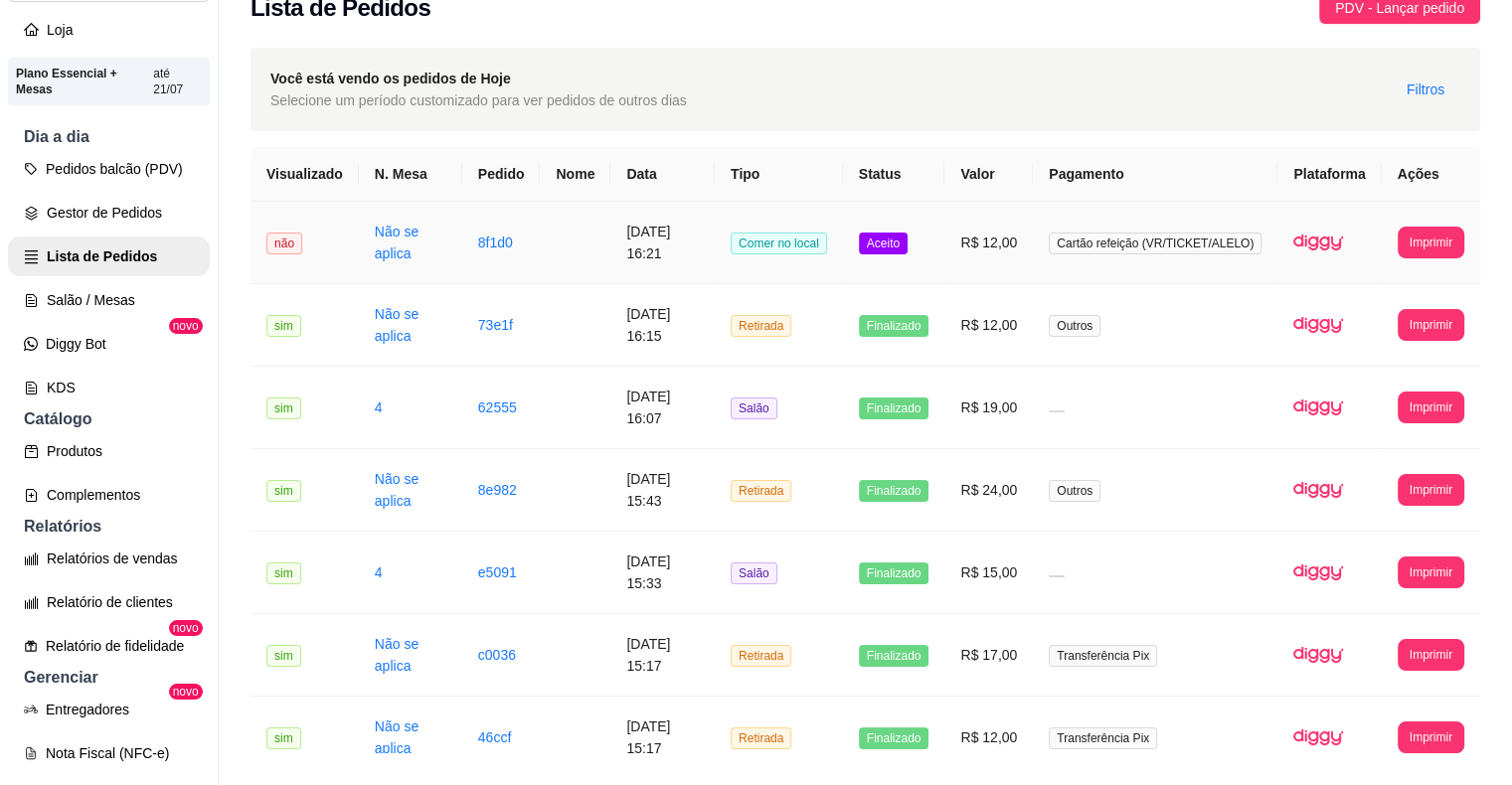 click on "Aceito" at bounding box center [883, 243] 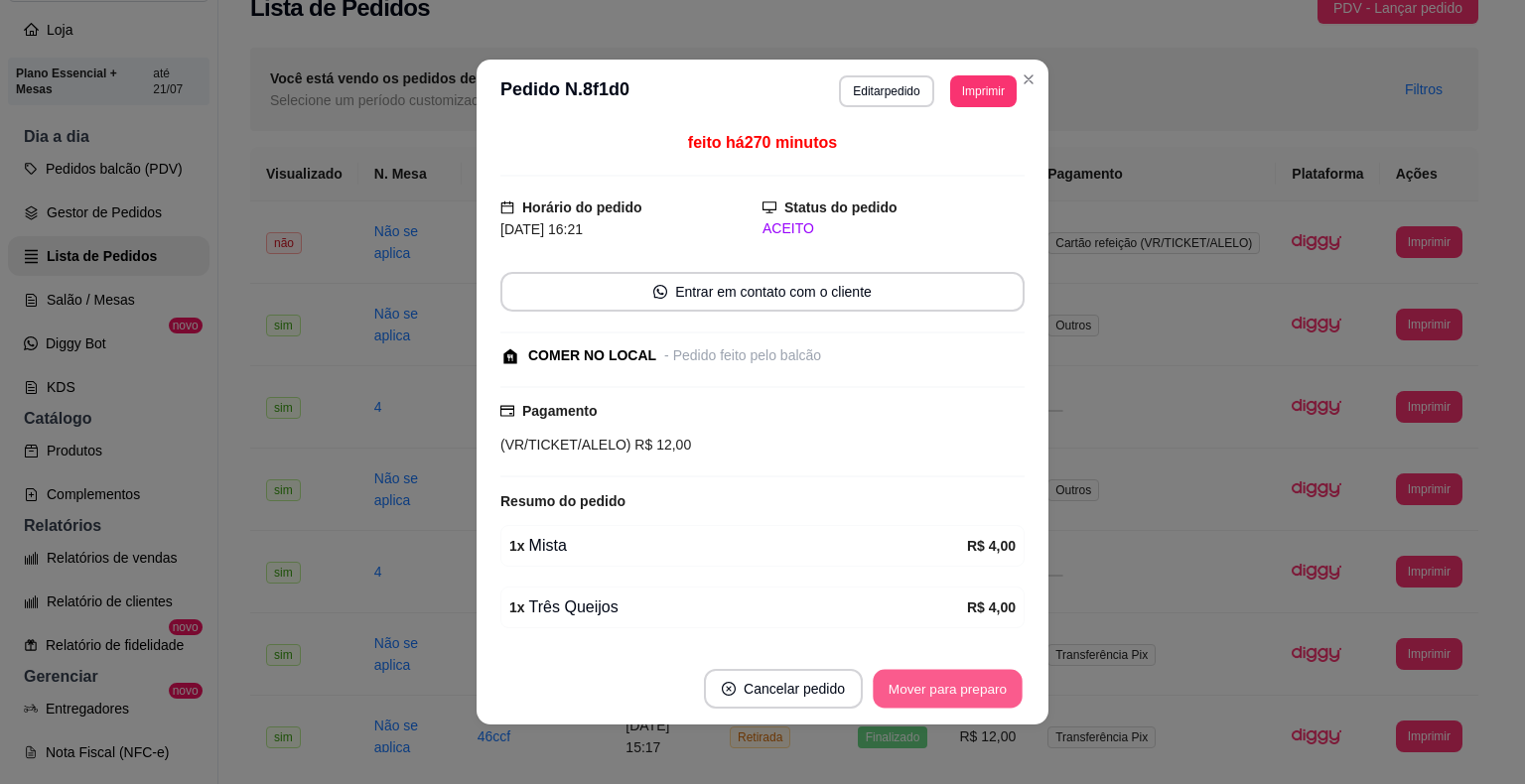 click on "Mover para preparo" at bounding box center (947, 689) 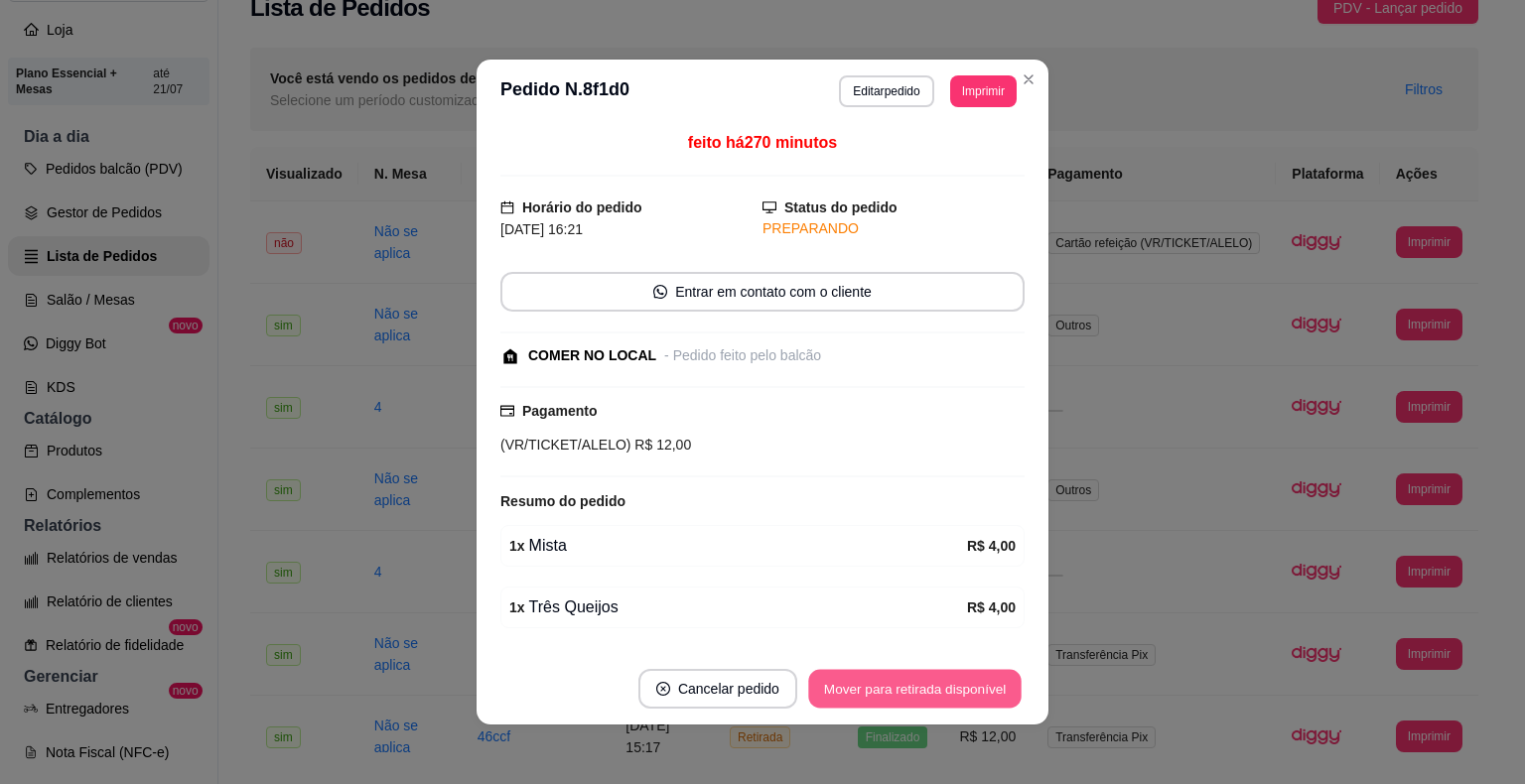 click on "Mover para retirada disponível" at bounding box center [914, 689] 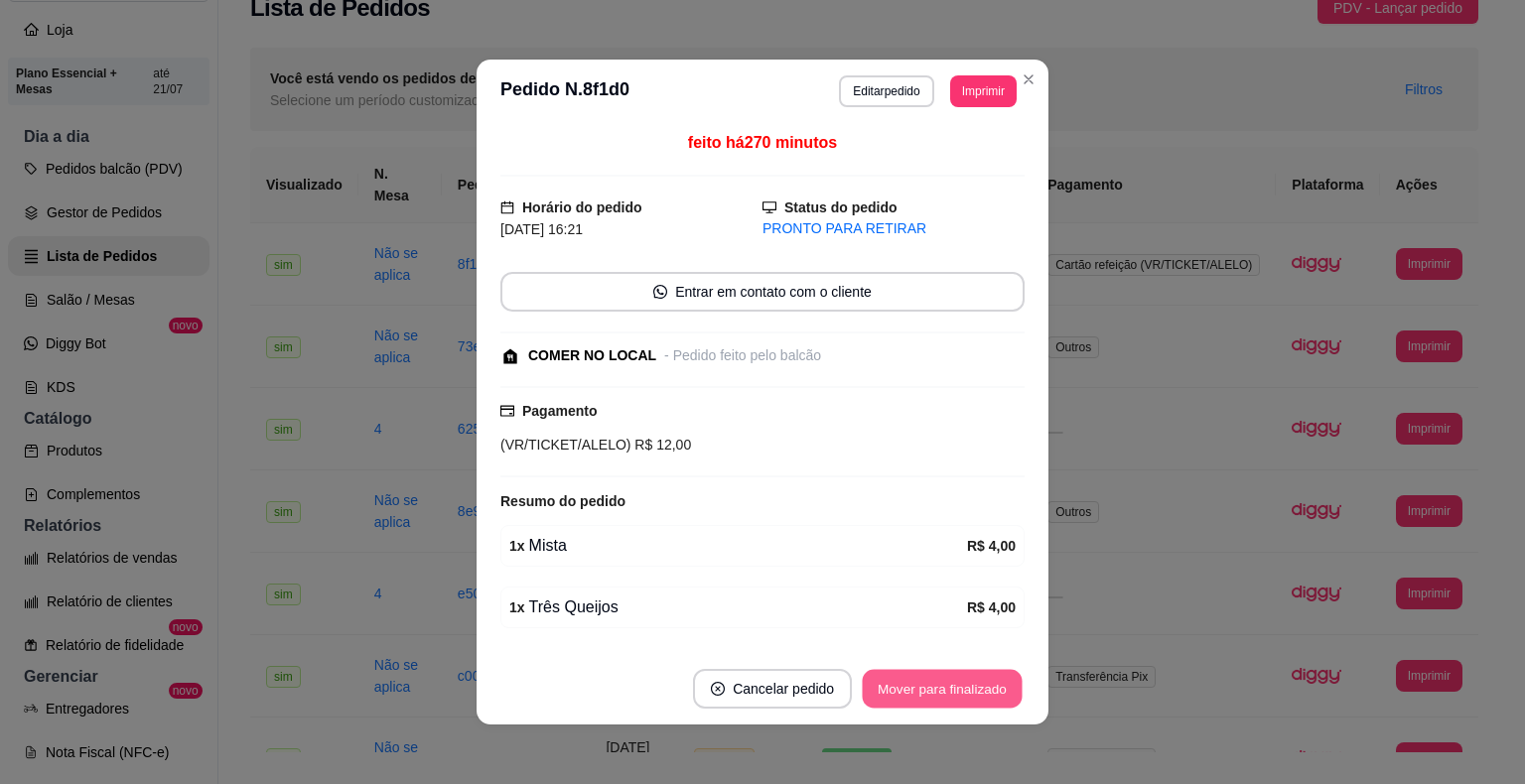 click on "Mover para finalizado" at bounding box center [942, 689] 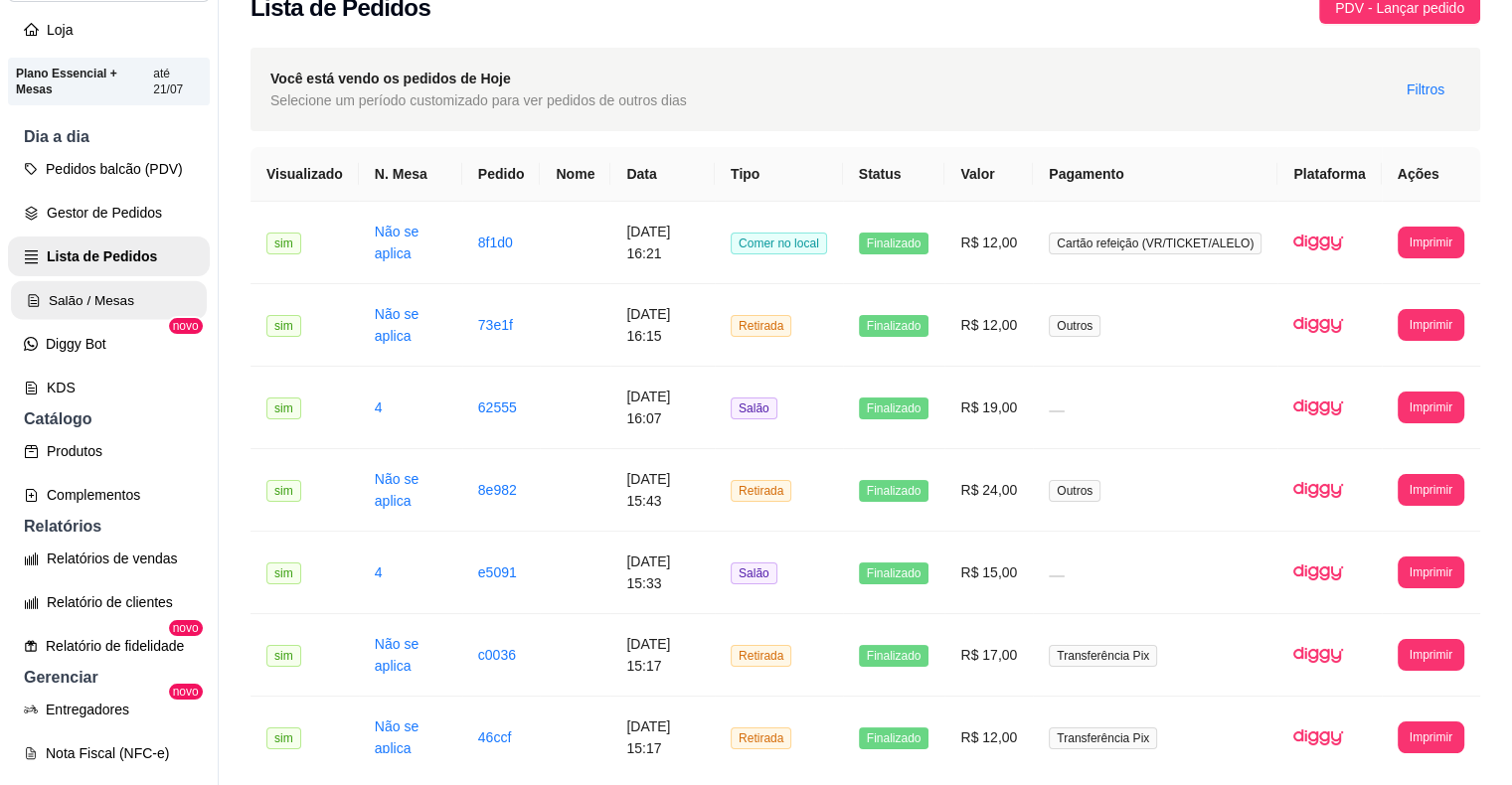 click on "Salão / Mesas" at bounding box center (108, 300) 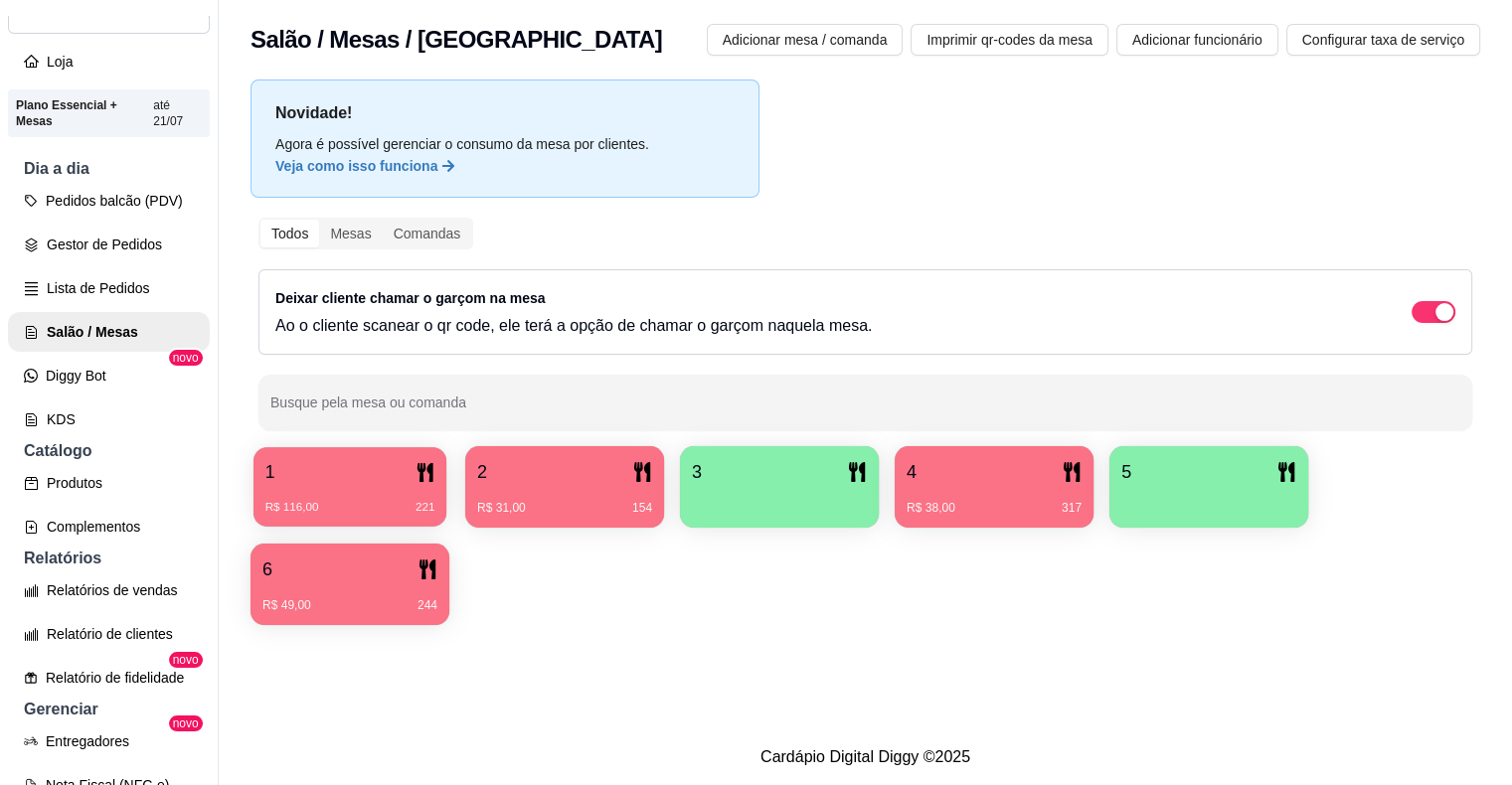click on "1" at bounding box center (350, 472) 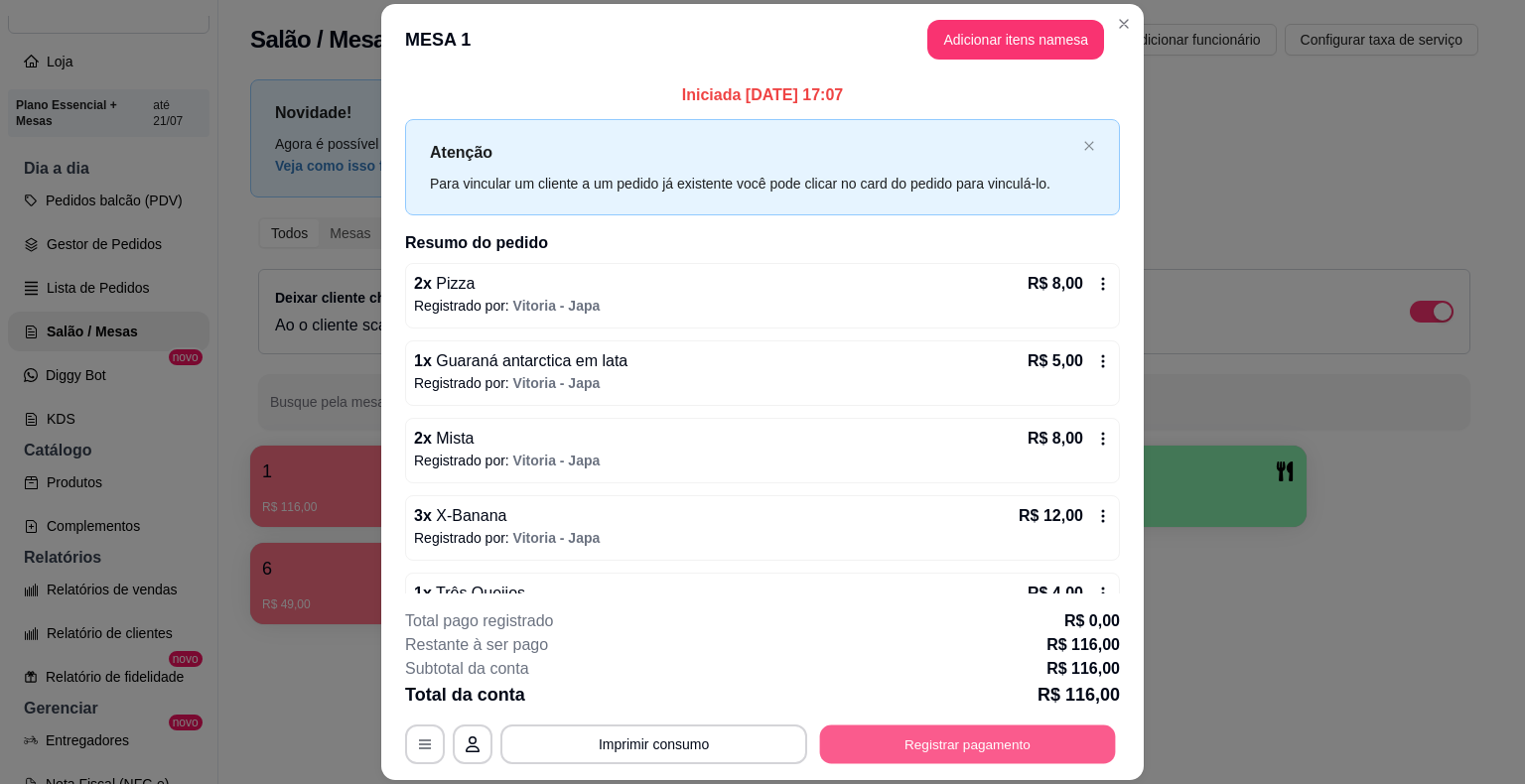 click on "Registrar pagamento" at bounding box center [968, 744] 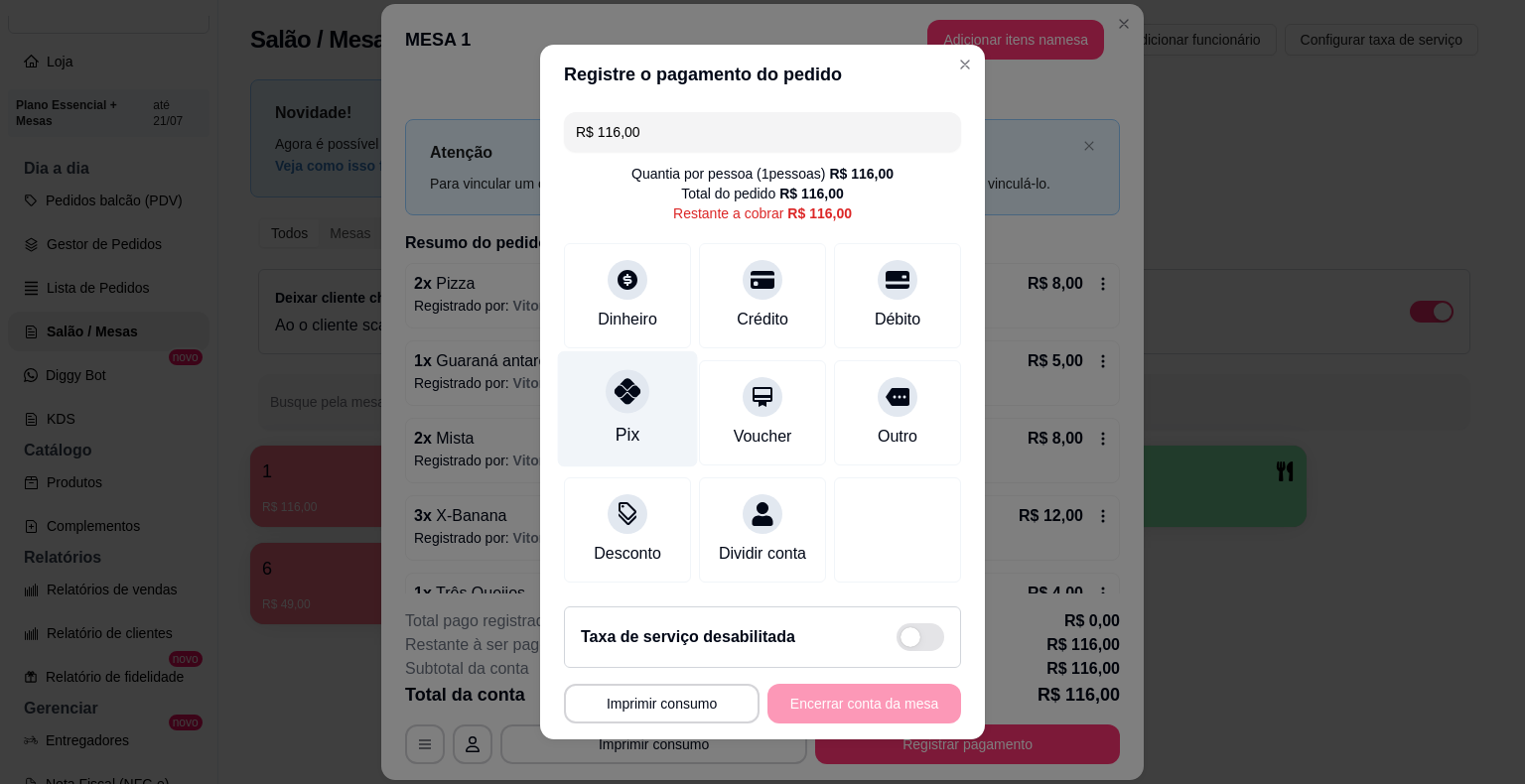 click on "Pix" at bounding box center [627, 409] 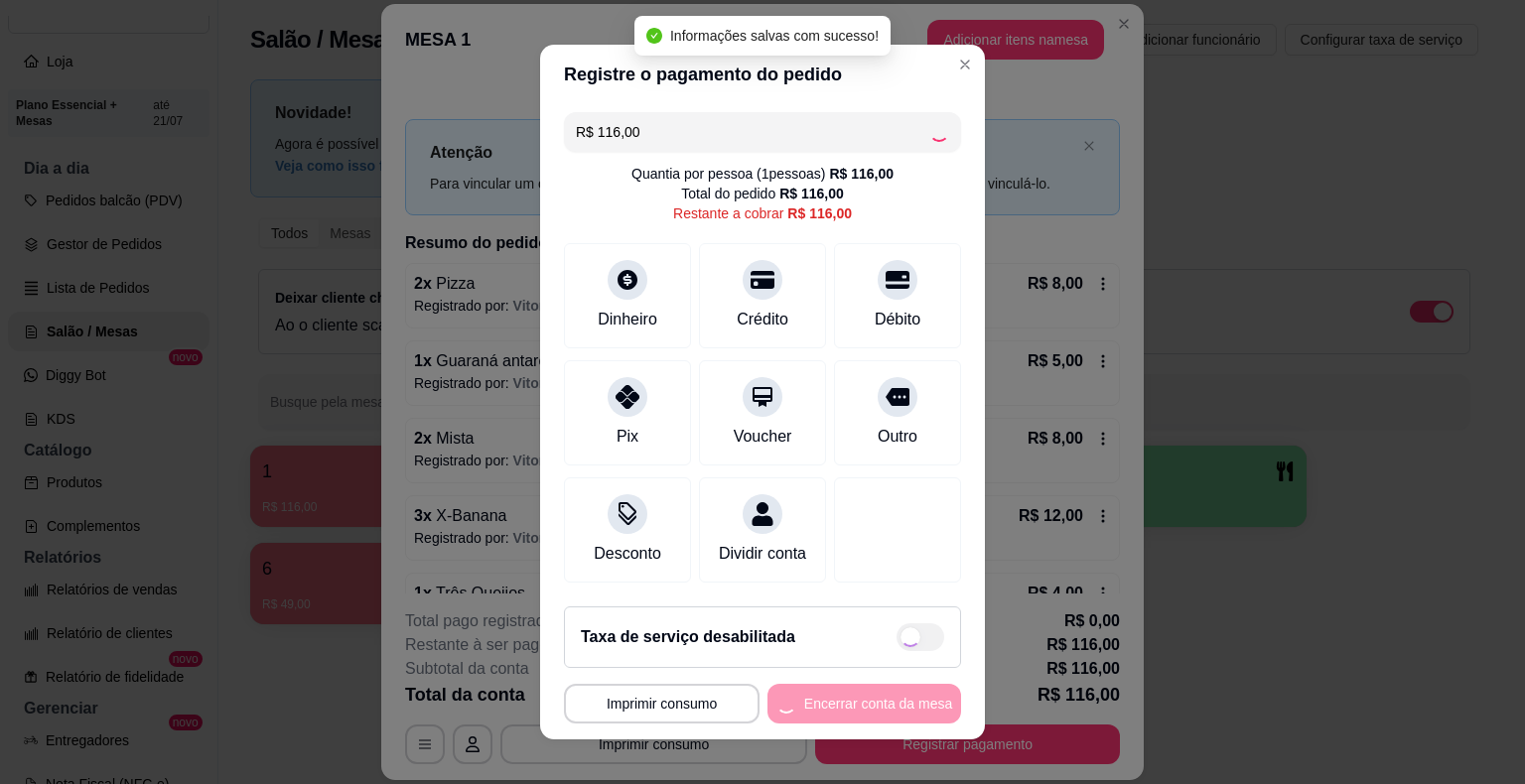 type on "R$ 0,00" 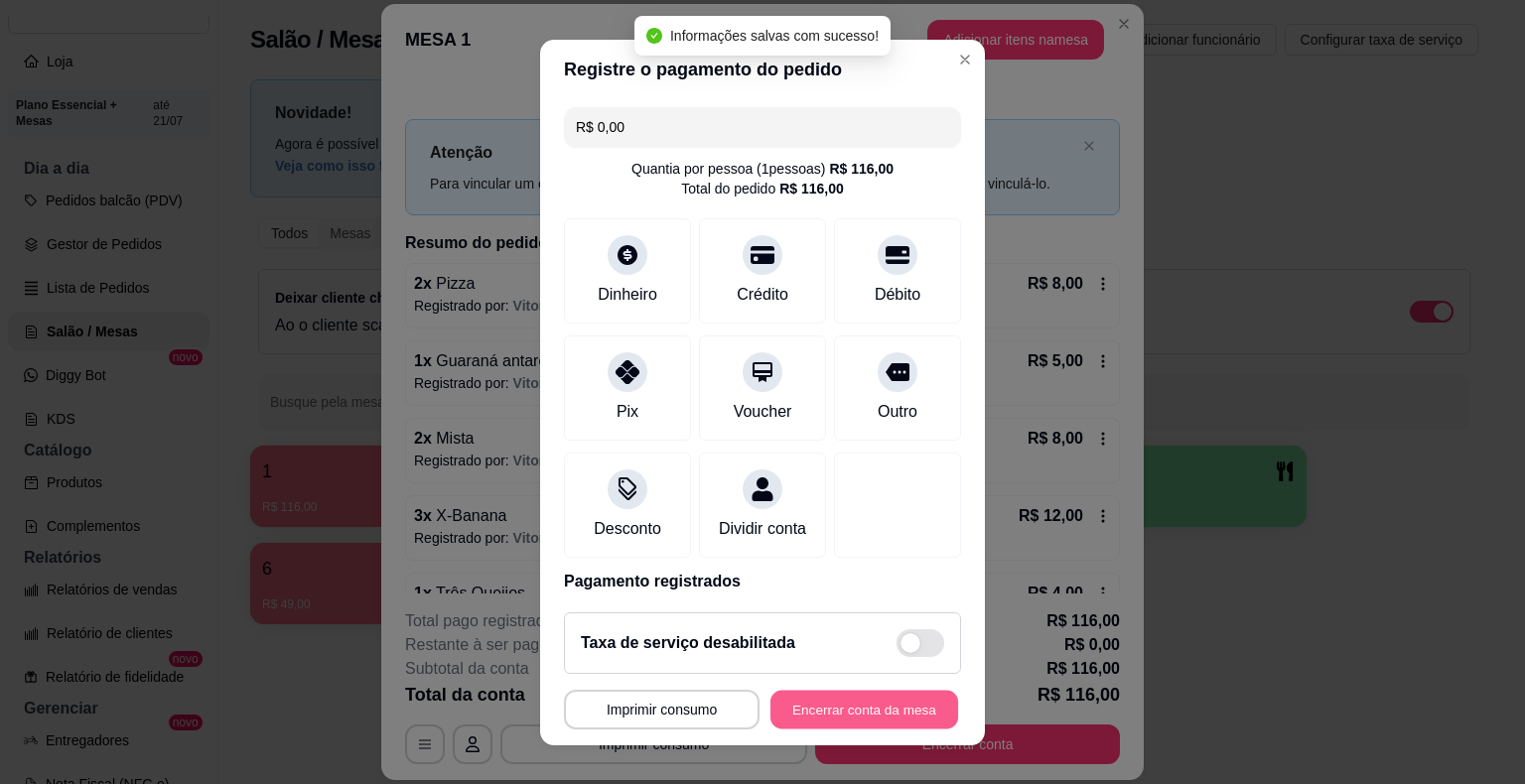 click on "Encerrar conta da mesa" at bounding box center [864, 709] 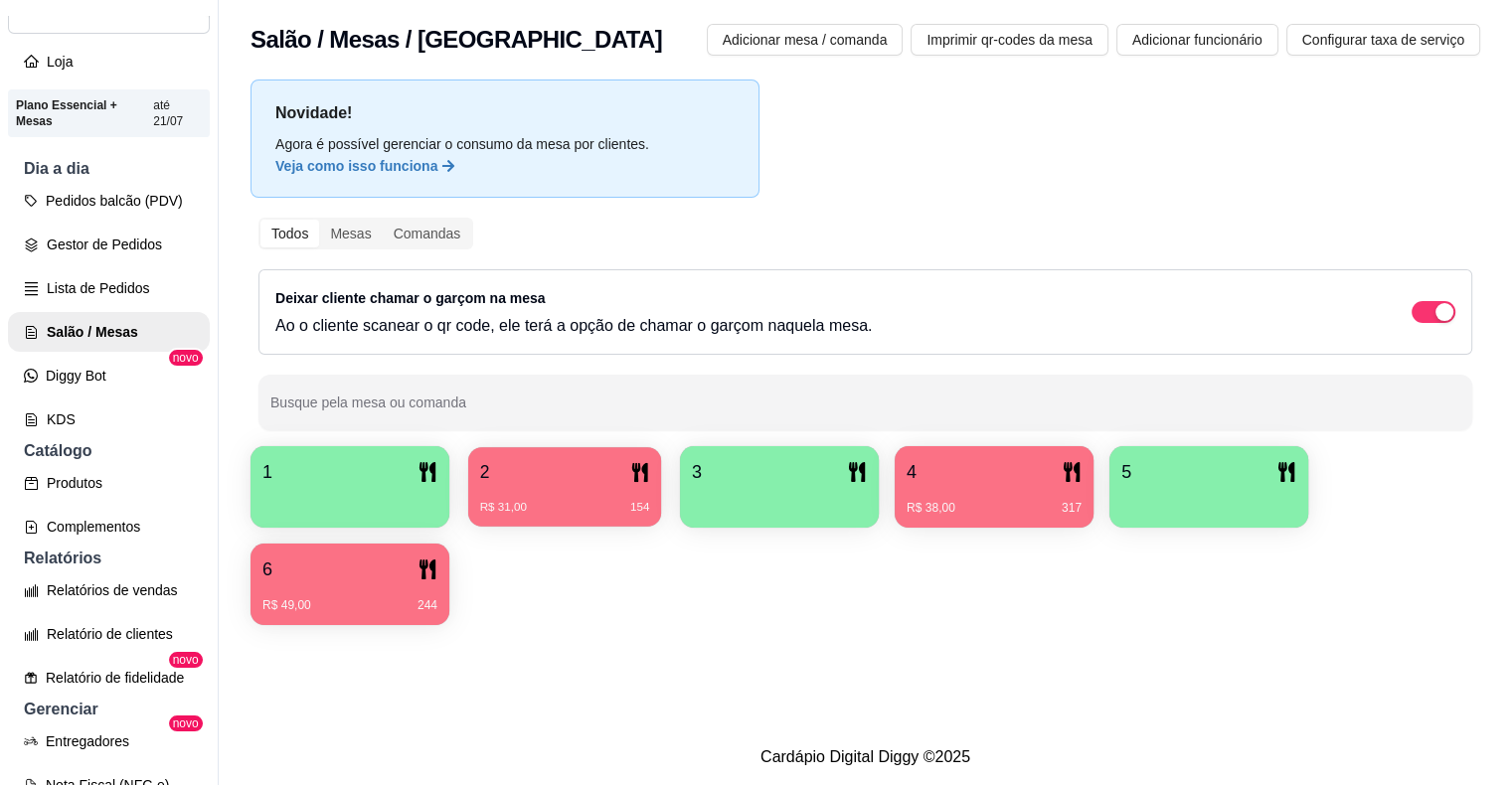 click on "2" at bounding box center (565, 472) 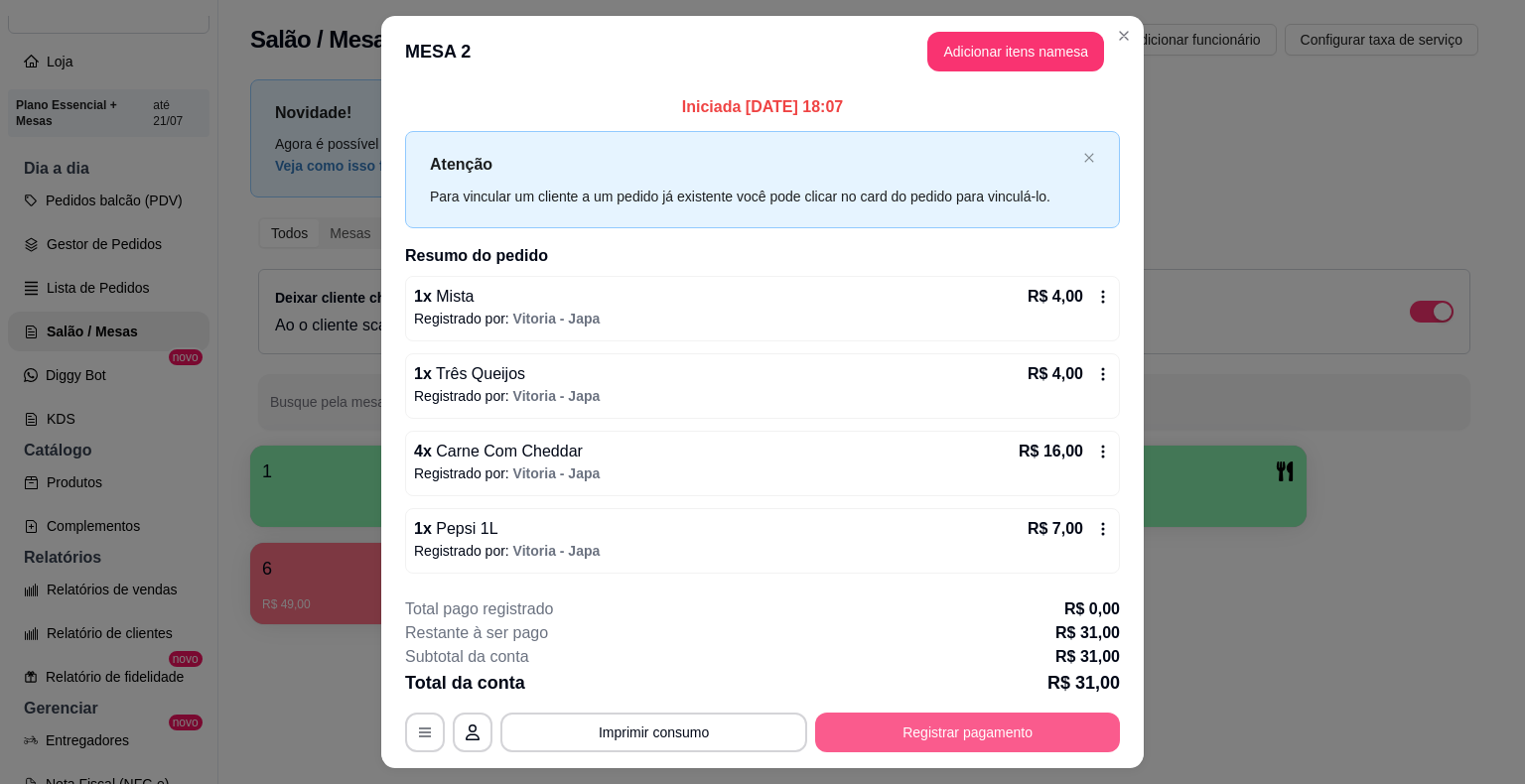 click on "Registrar pagamento" at bounding box center (967, 732) 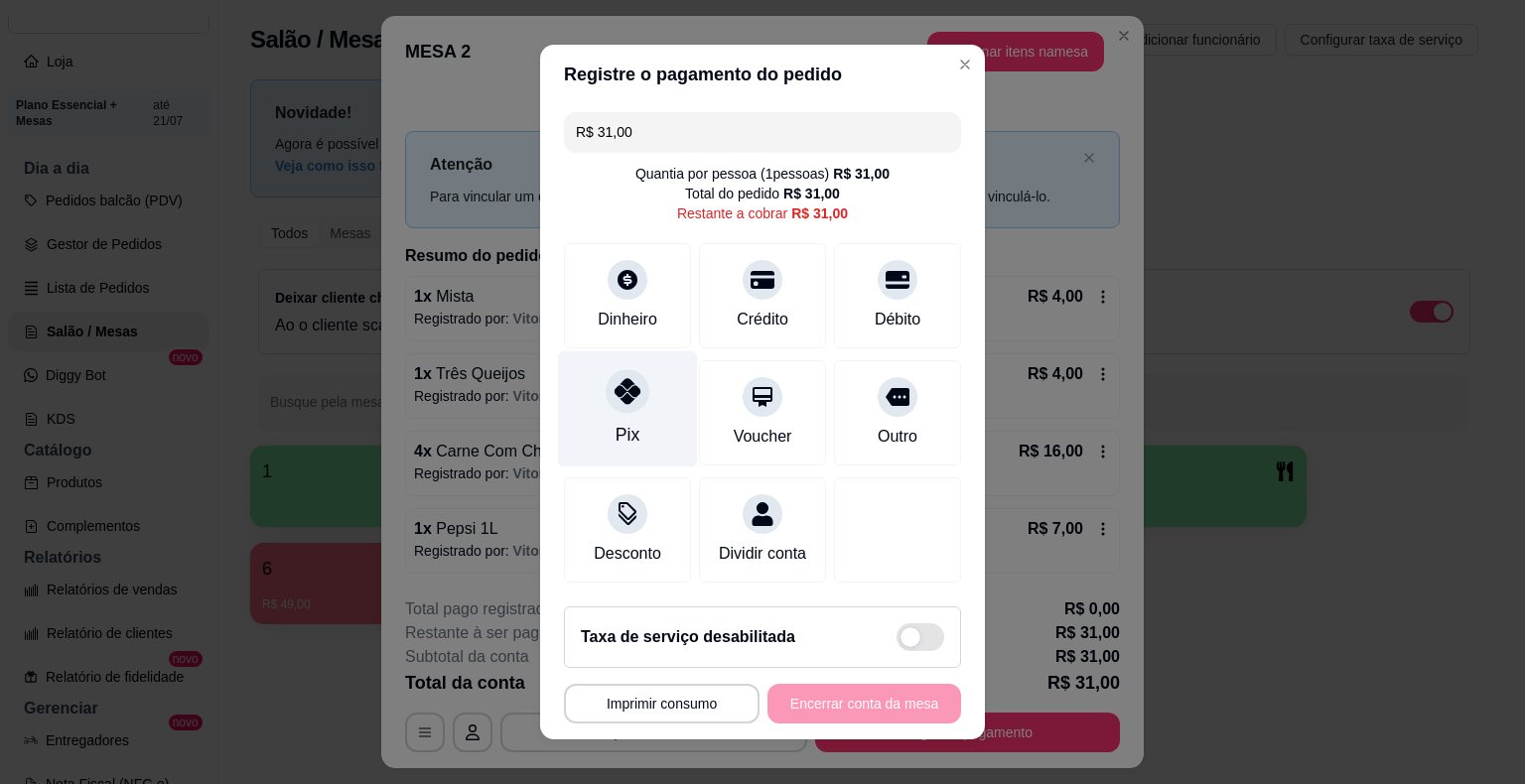 click at bounding box center [627, 391] 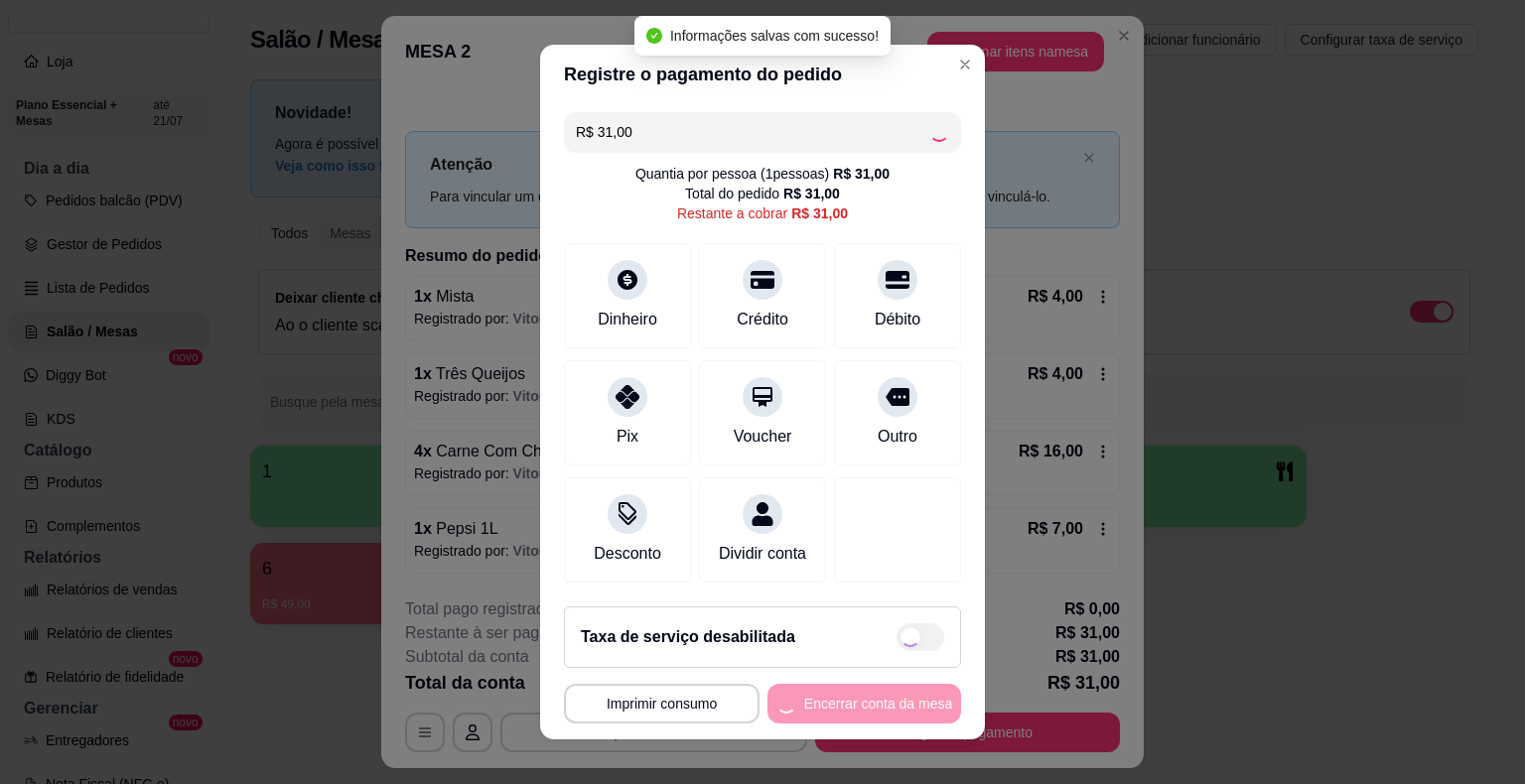 type on "R$ 0,00" 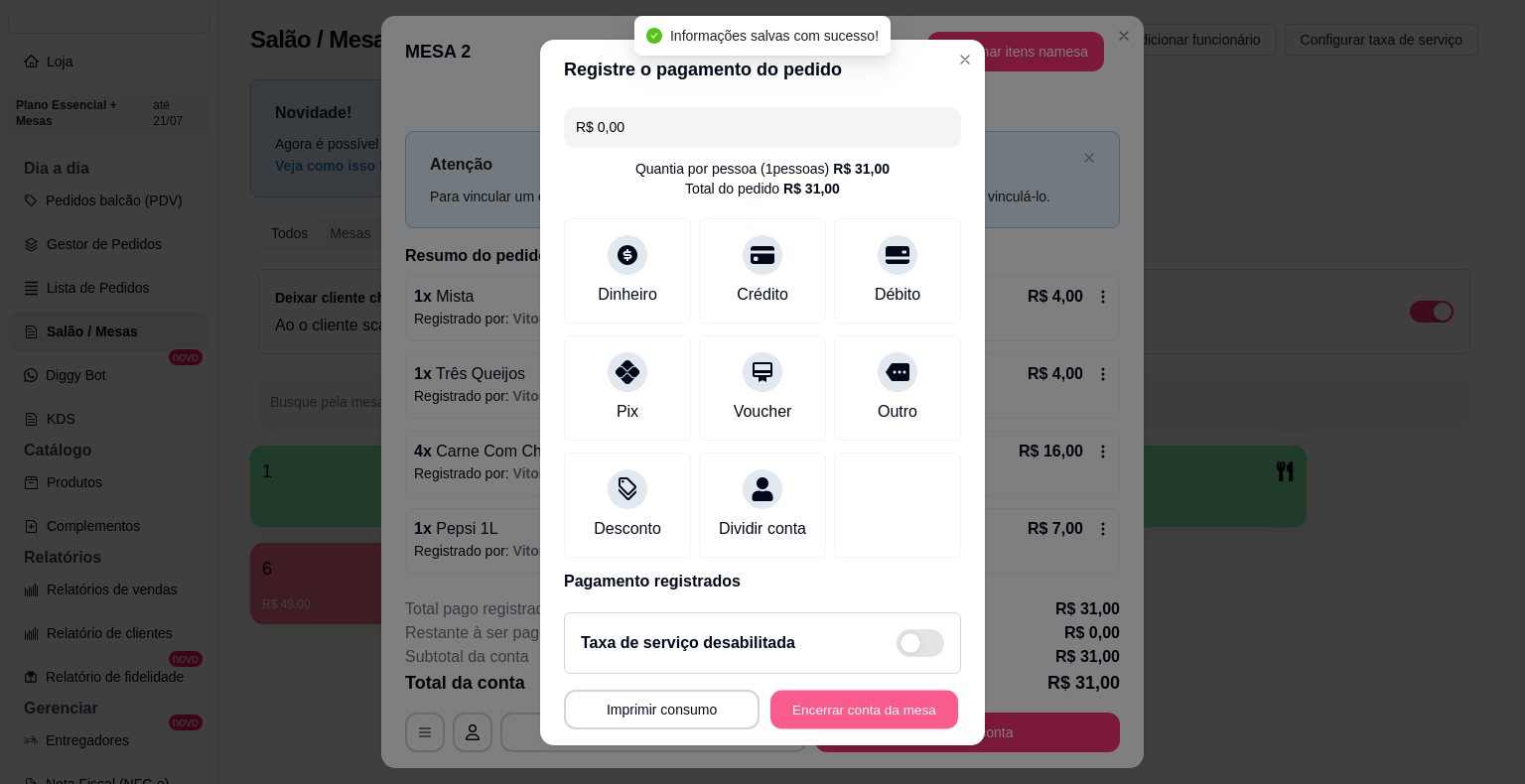 click on "Encerrar conta da mesa" at bounding box center (864, 709) 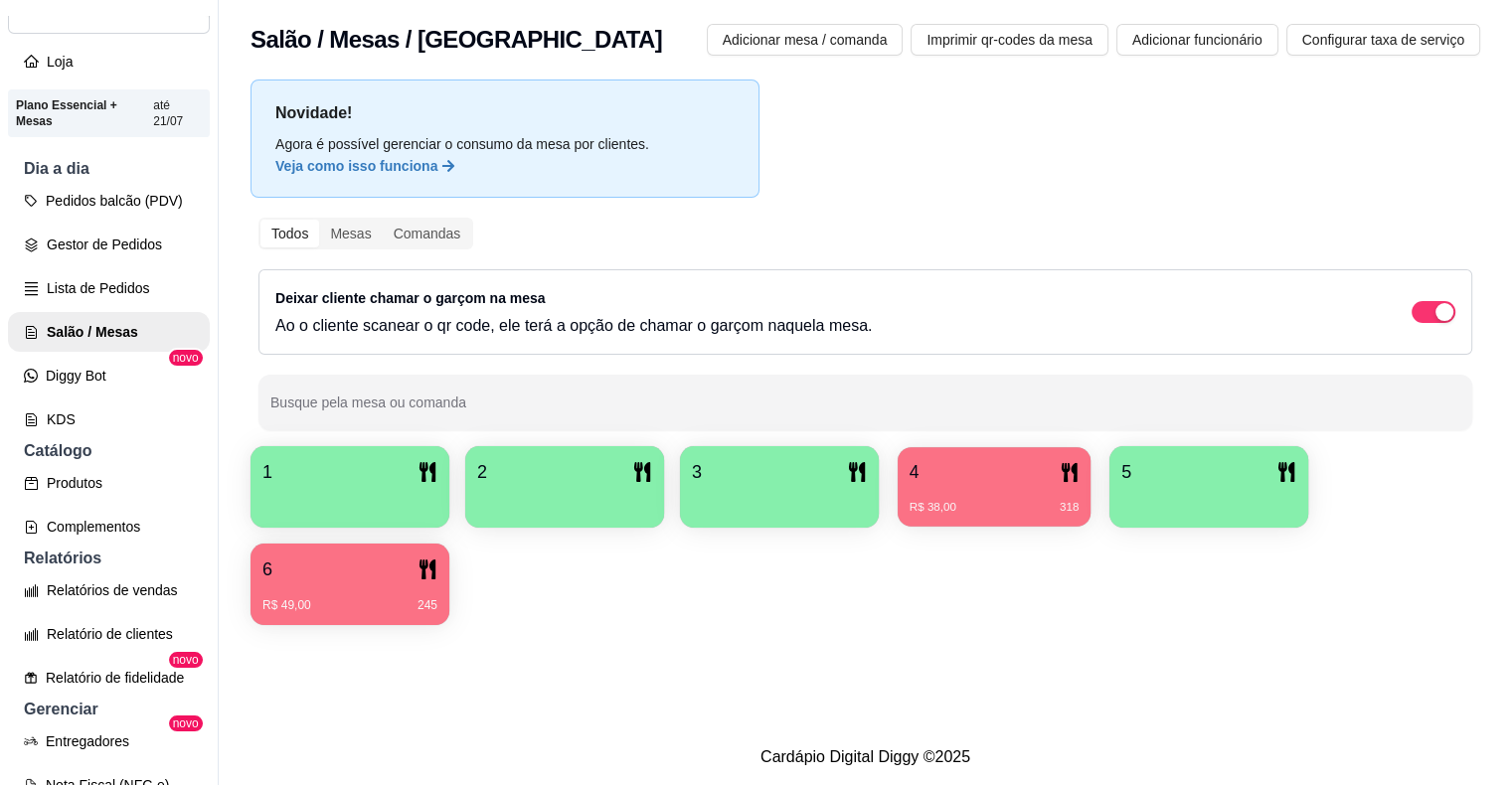 click on "R$ 38,00 318" at bounding box center (994, 500) 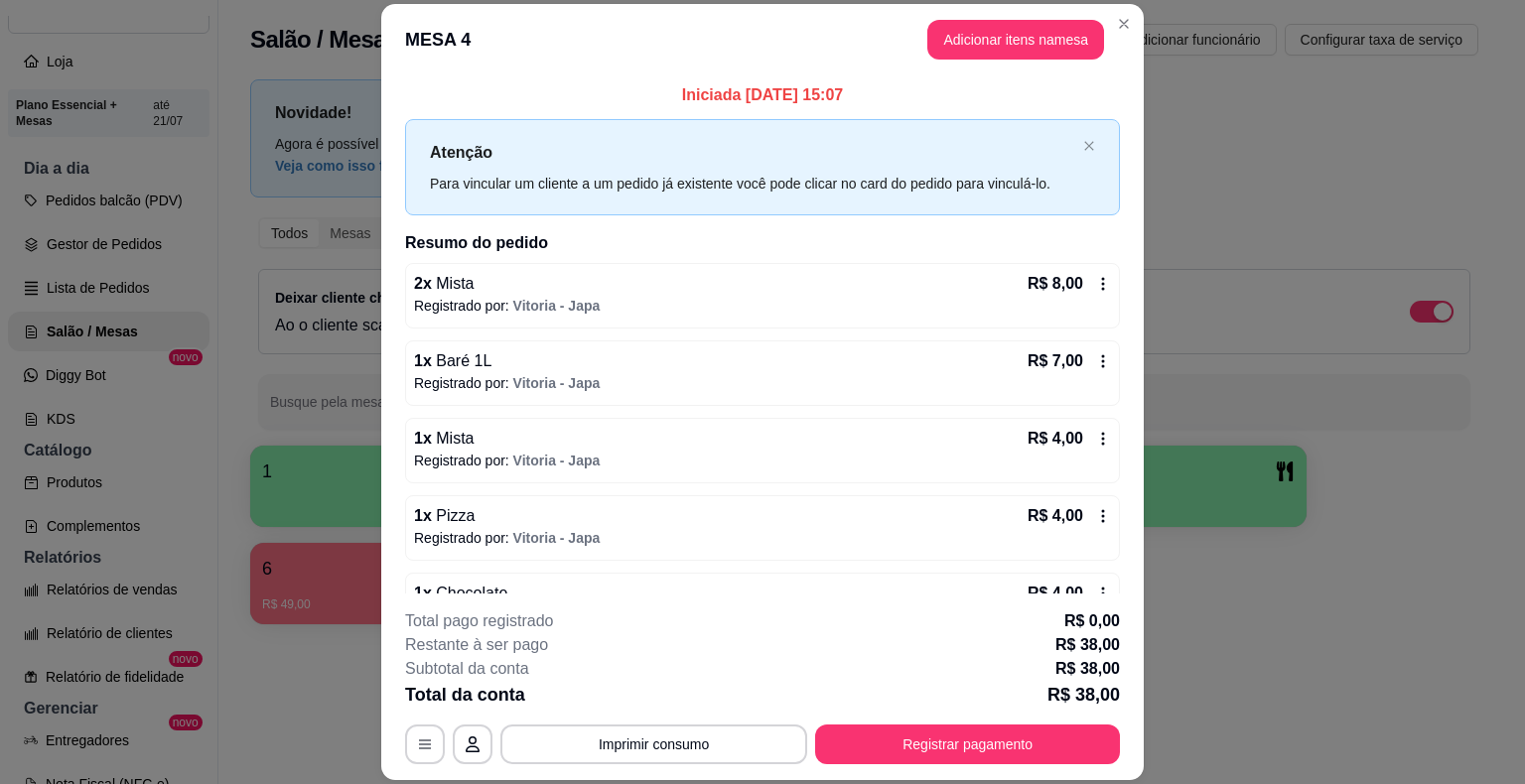 click on "**********" at bounding box center [762, 687] 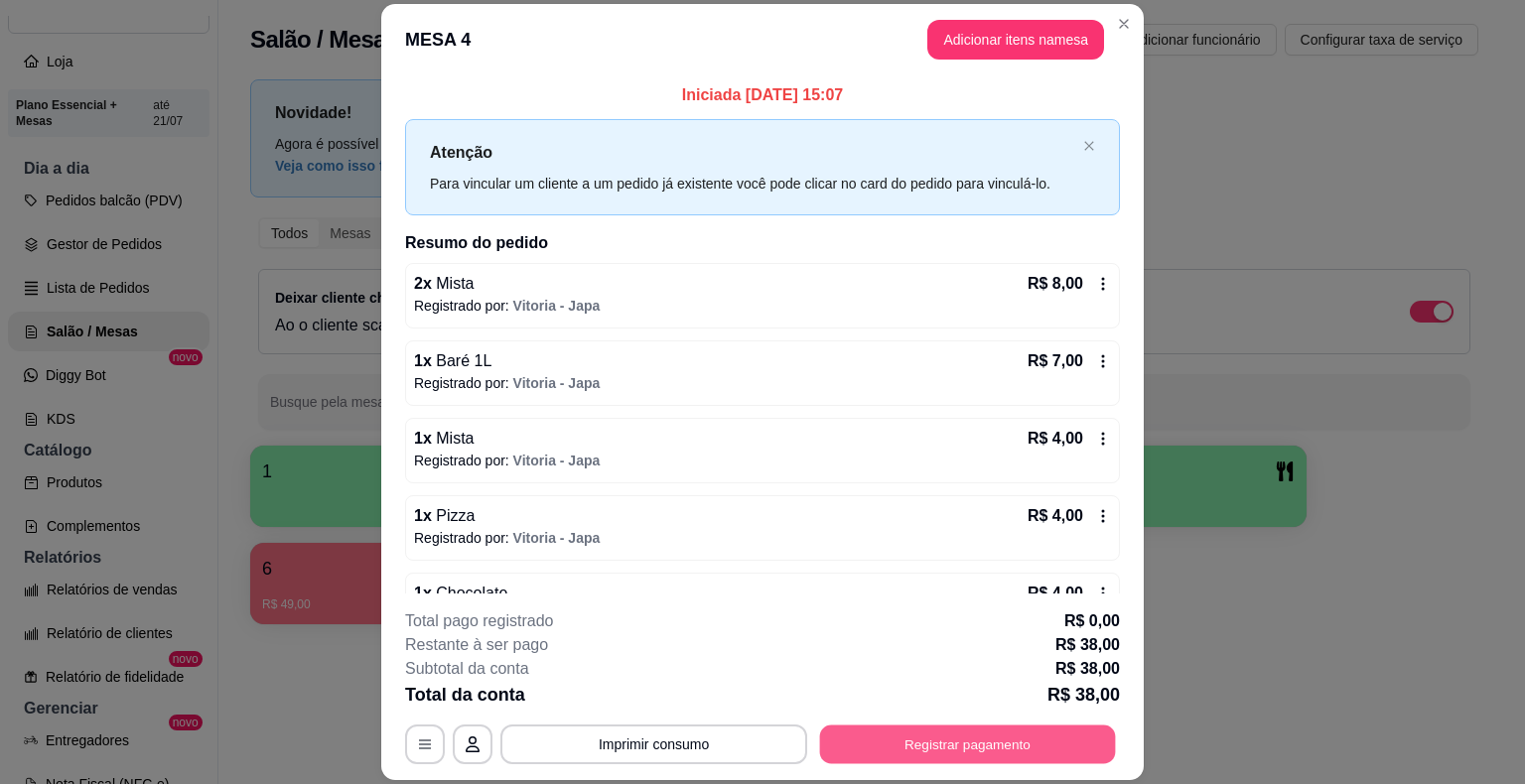 click on "Registrar pagamento" at bounding box center [968, 744] 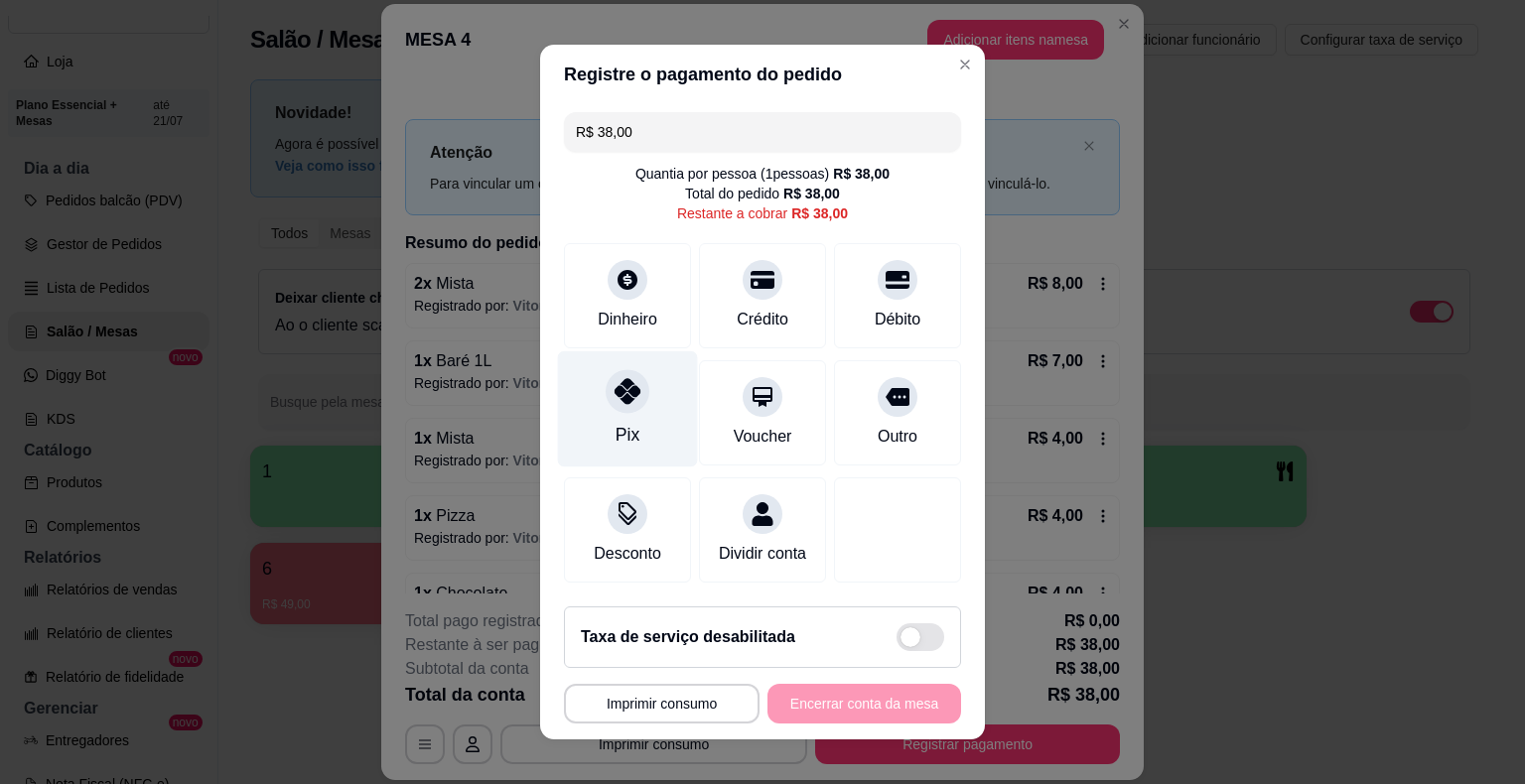 click 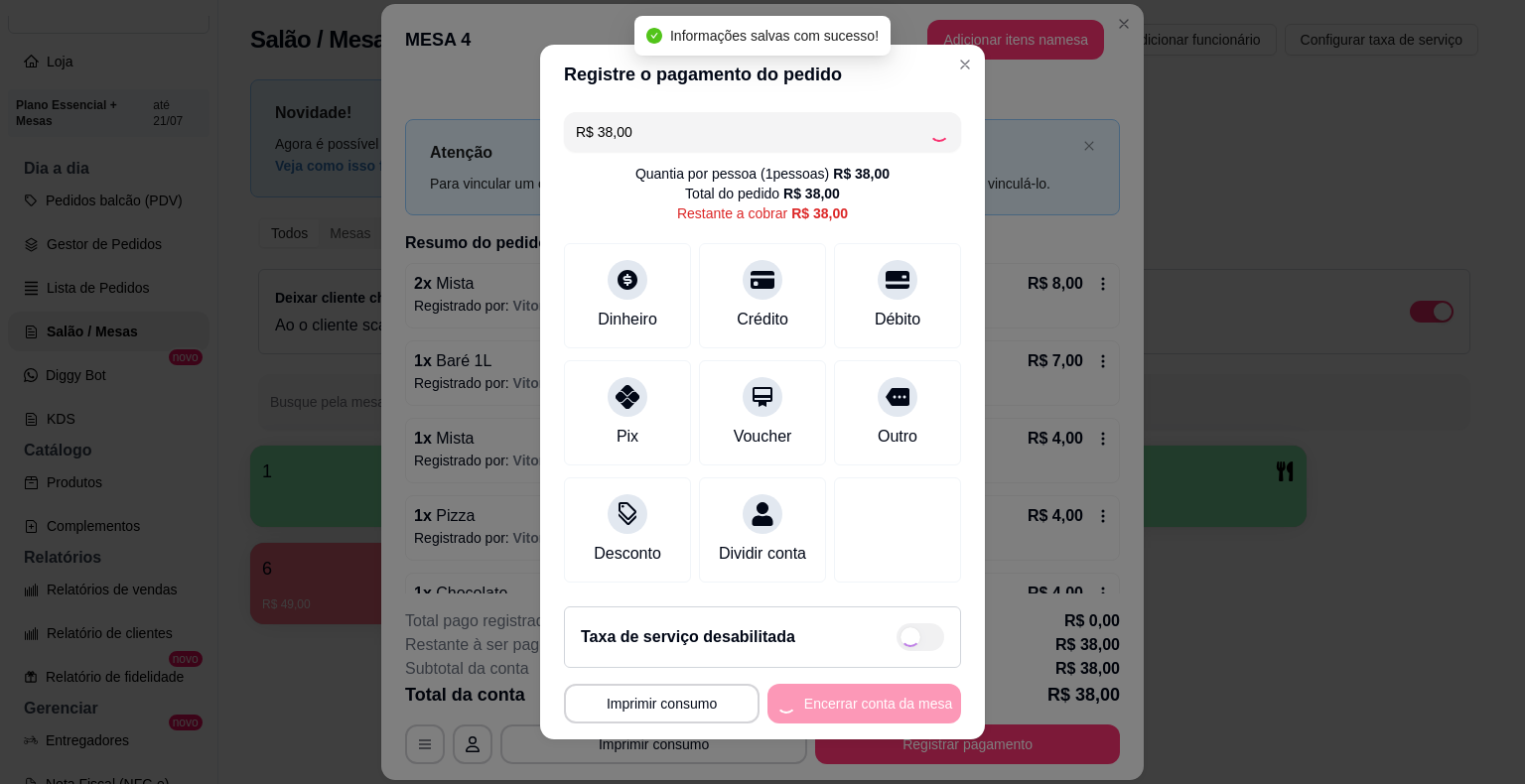type on "R$ 0,00" 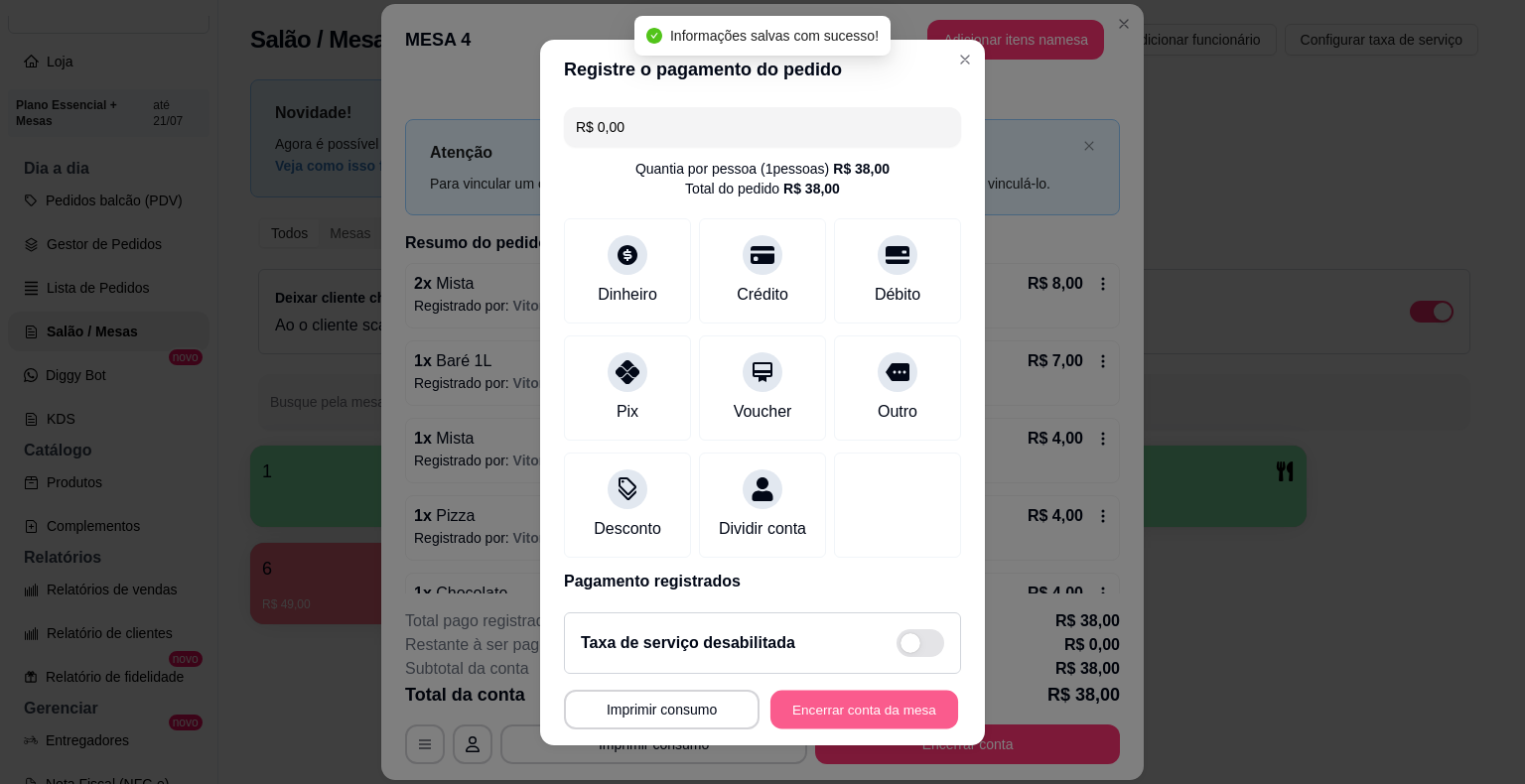 click on "Encerrar conta da mesa" at bounding box center (864, 709) 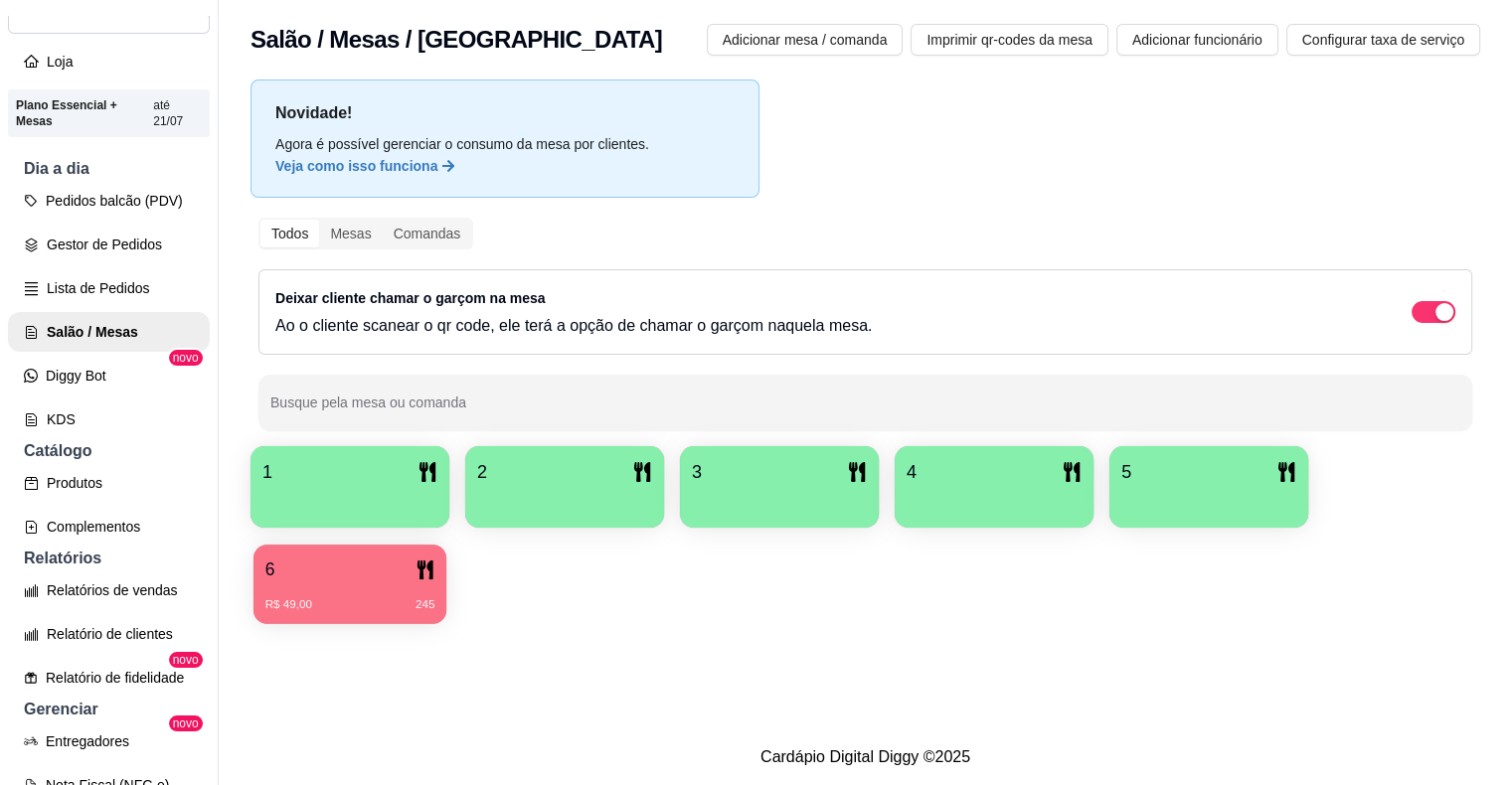 click on "R$ 49,00 245" at bounding box center [350, 597] 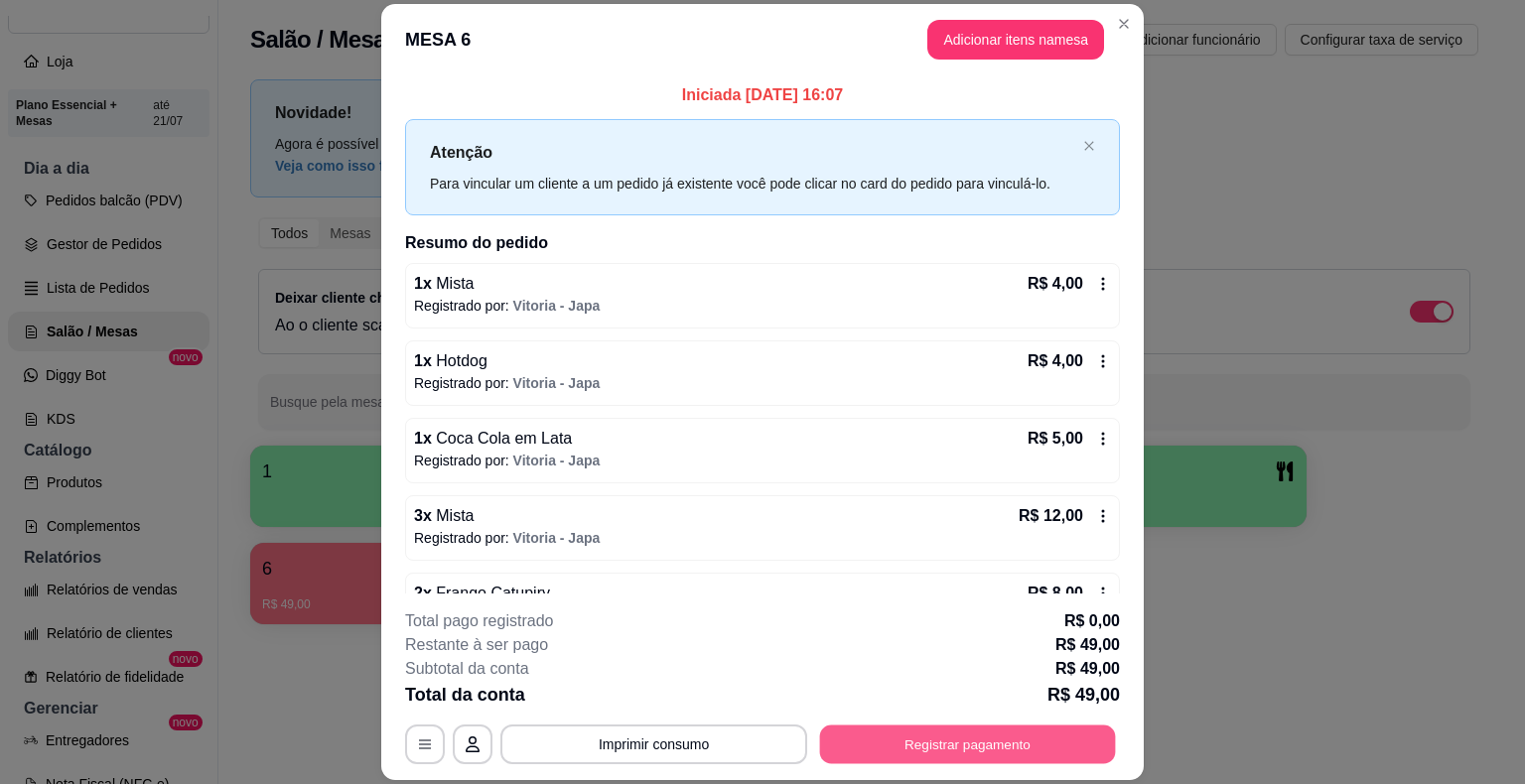 click on "Registrar pagamento" at bounding box center (968, 744) 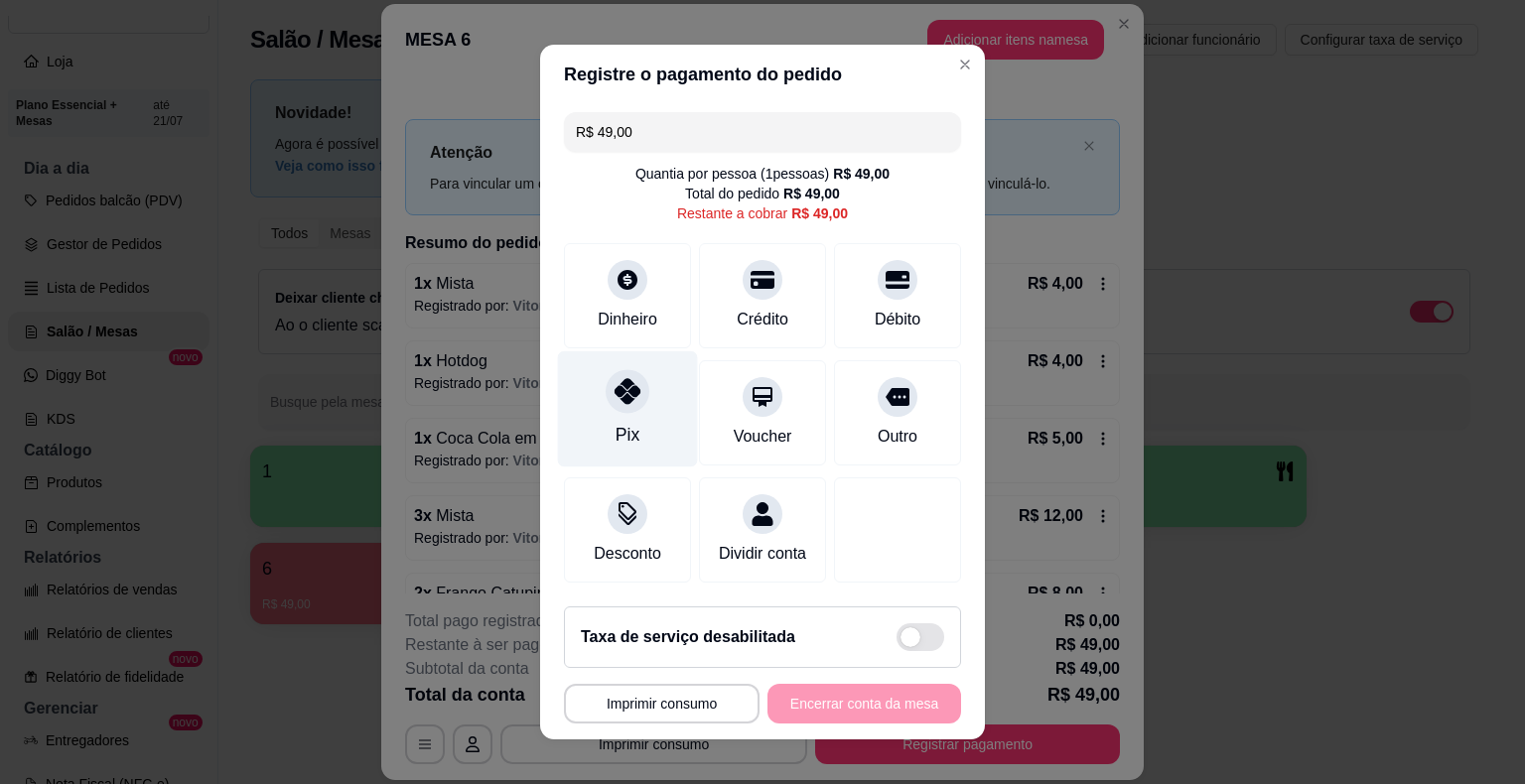 click on "Pix" at bounding box center (627, 409) 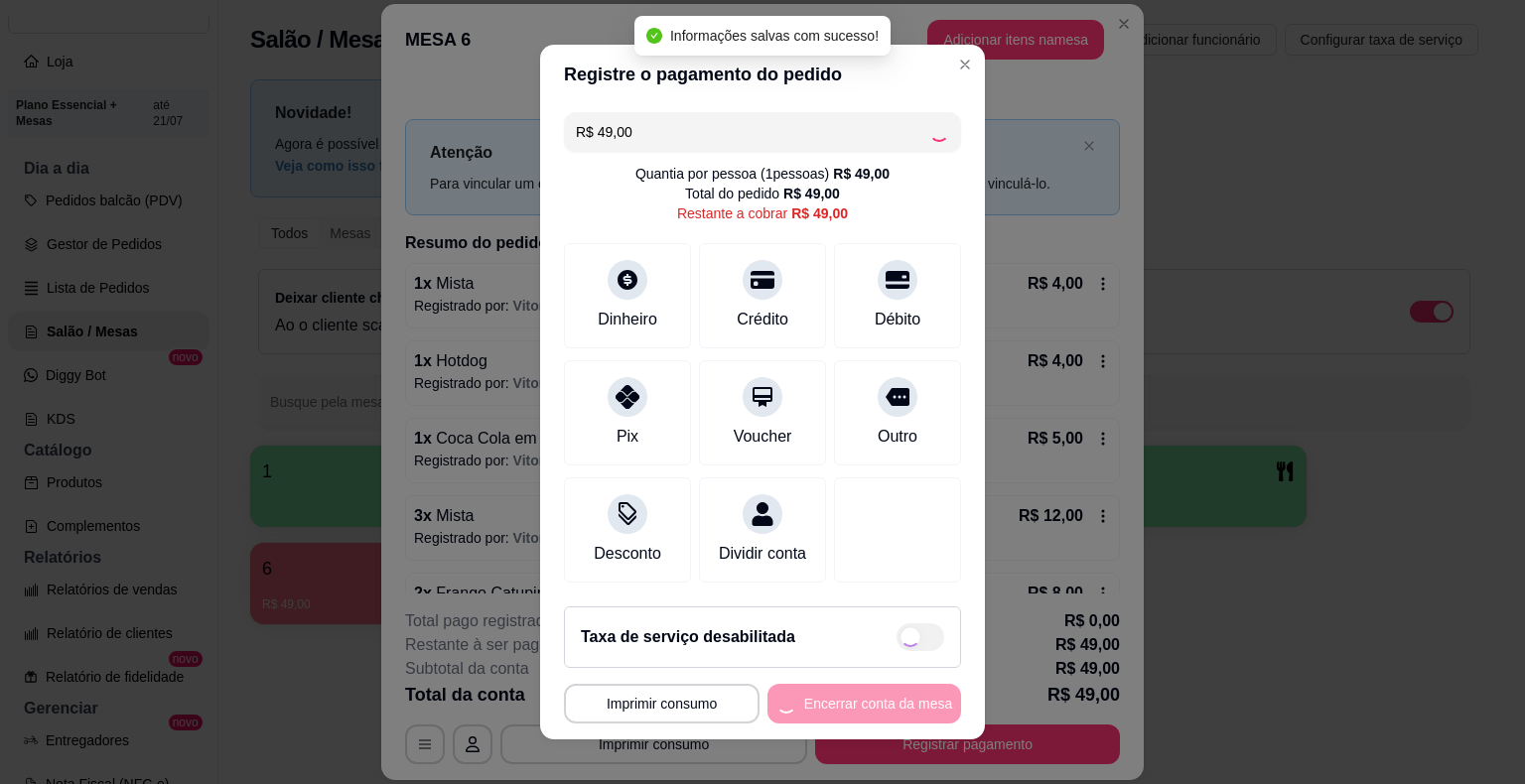 type on "R$ 0,00" 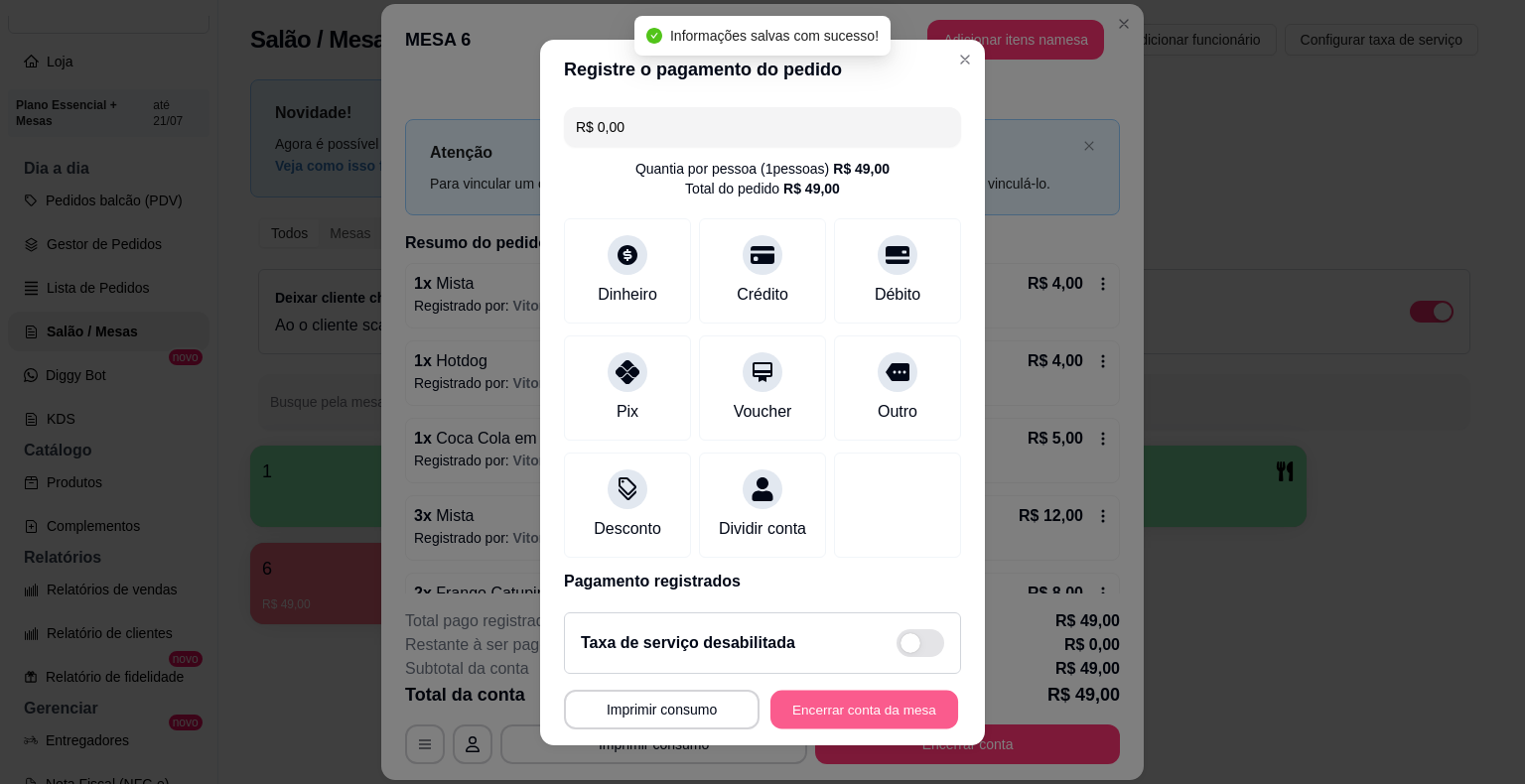 click on "Encerrar conta da mesa" at bounding box center [864, 709] 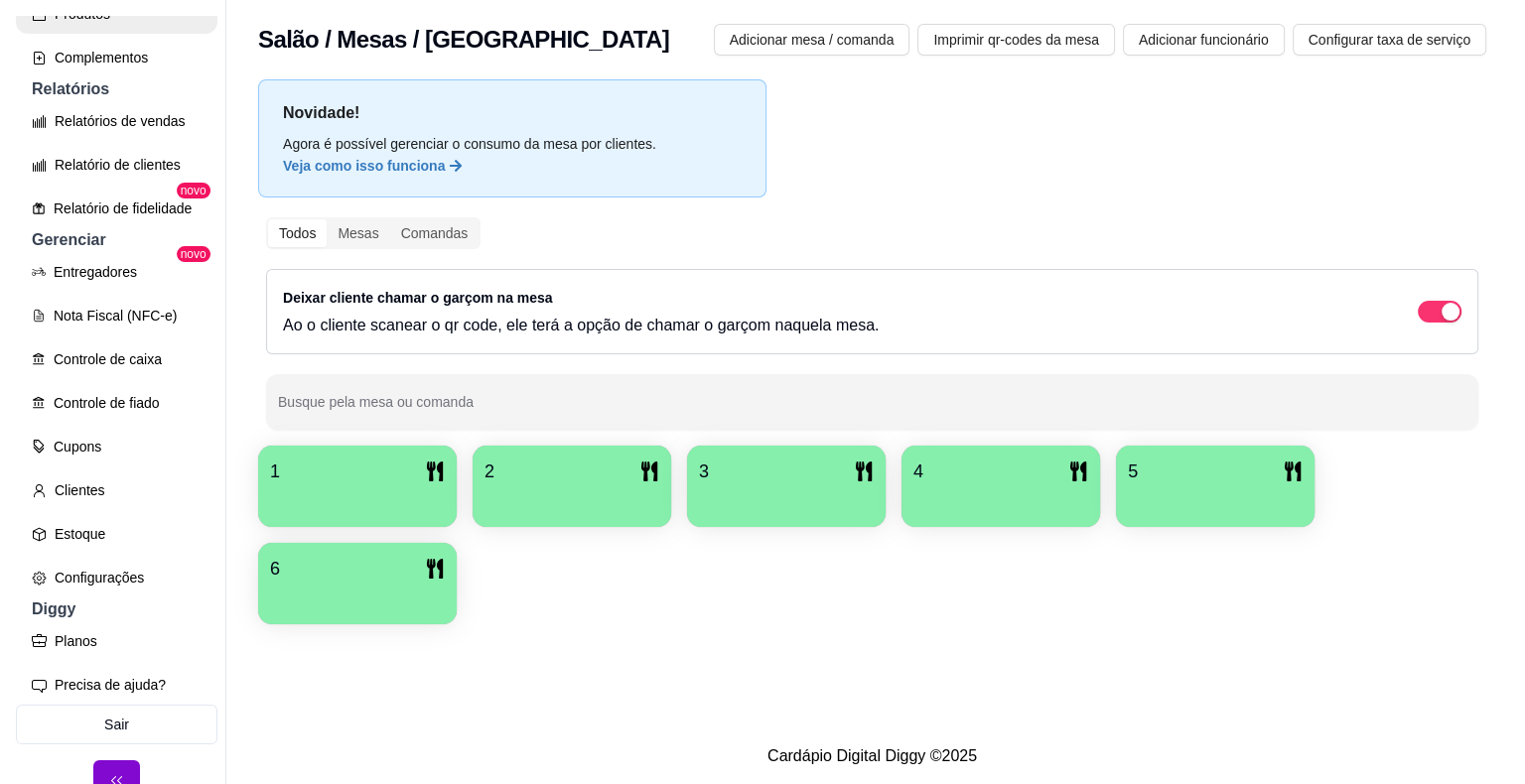 scroll, scrollTop: 590, scrollLeft: 0, axis: vertical 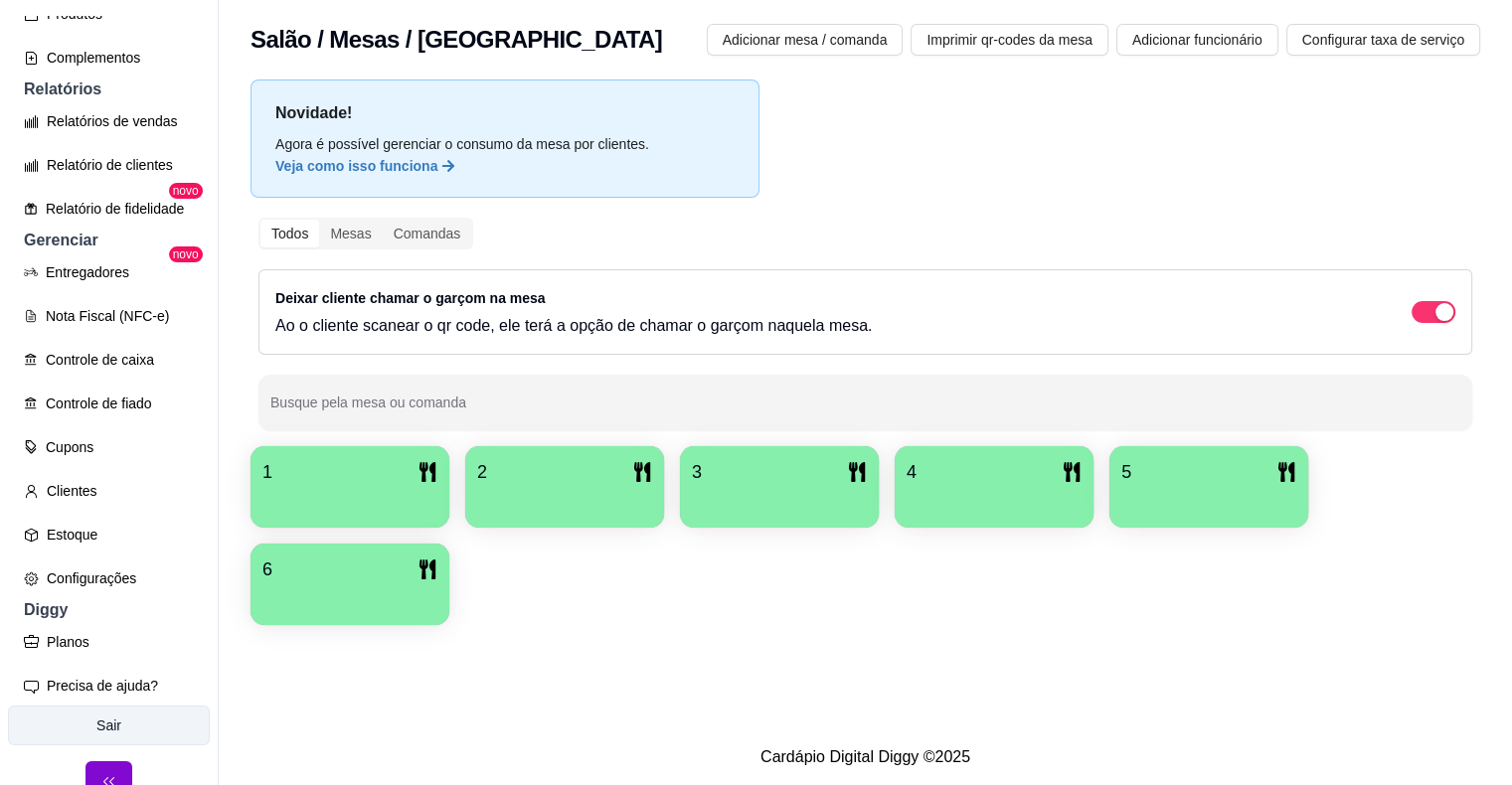 click on "Sair" at bounding box center [108, 725] 